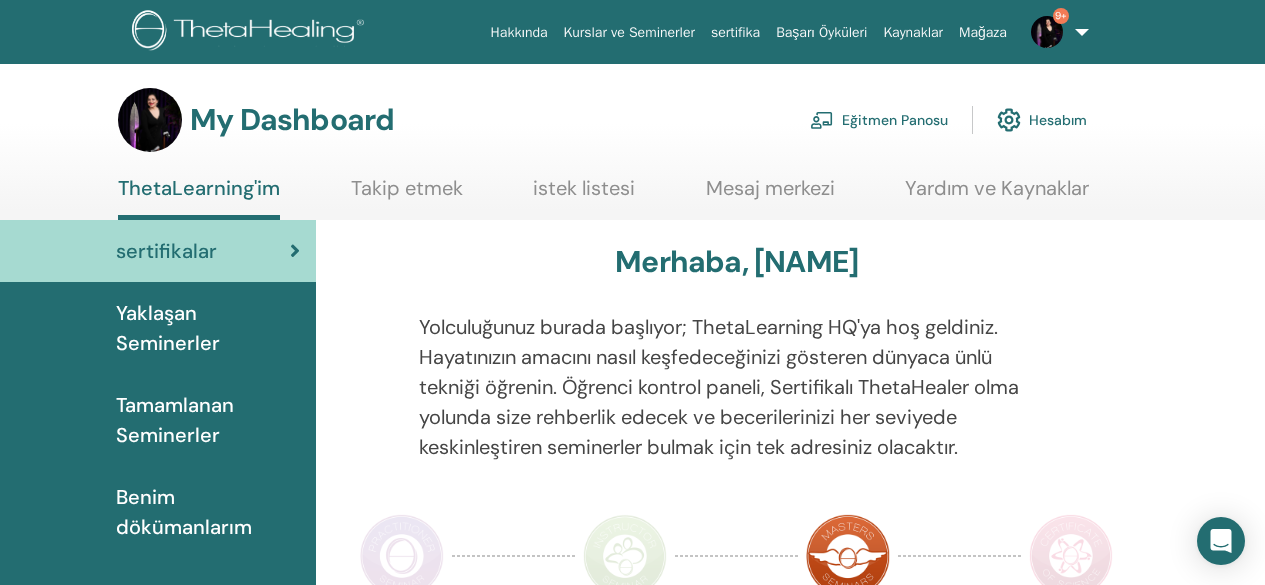 scroll, scrollTop: 0, scrollLeft: 0, axis: both 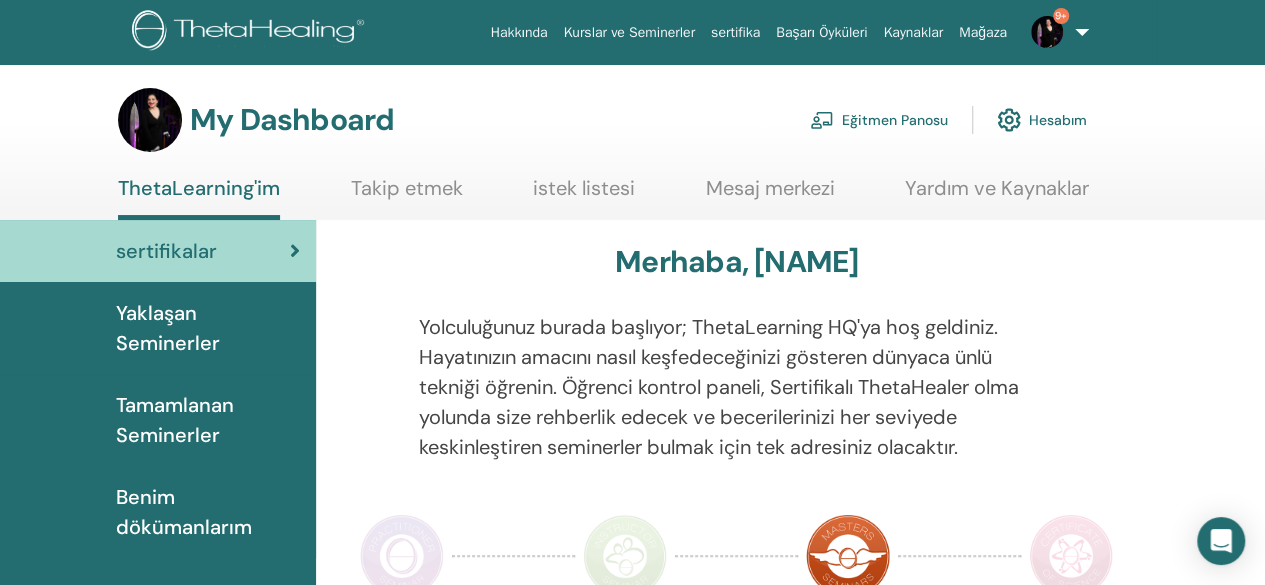 click on "Eğitmen Panosu" at bounding box center [879, 120] 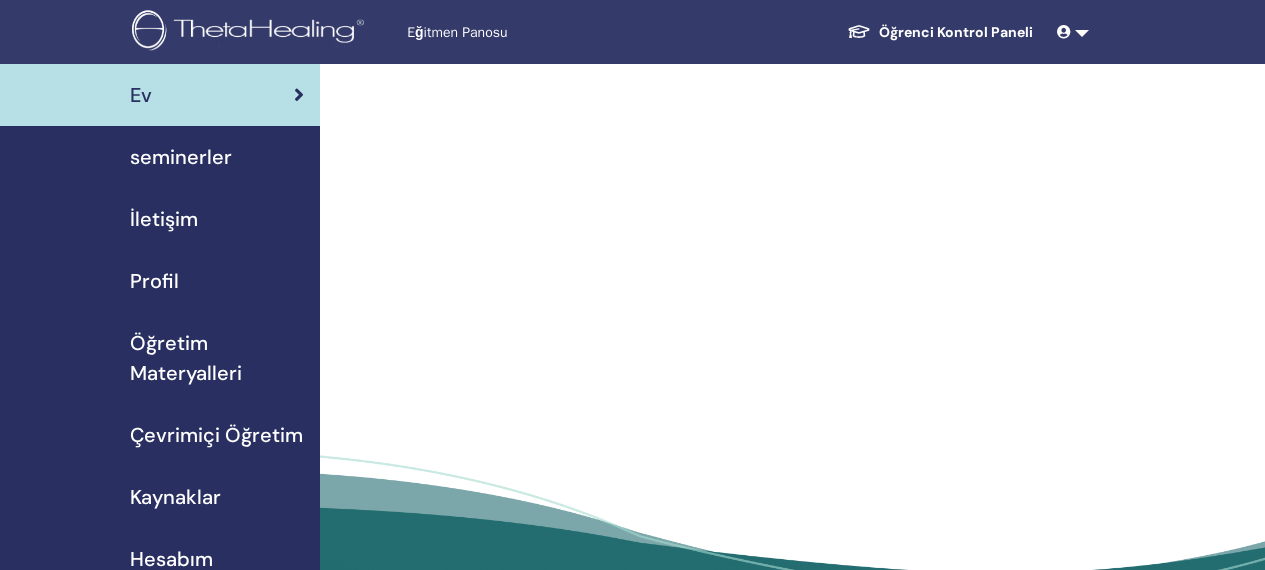 scroll, scrollTop: 0, scrollLeft: 0, axis: both 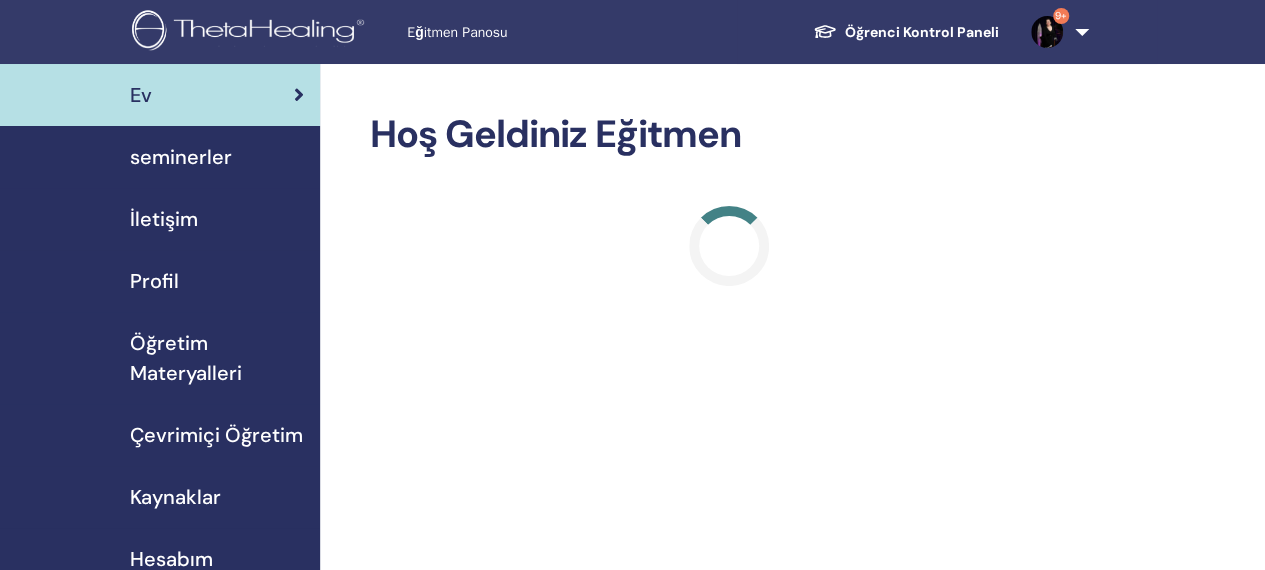 click on "seminerler" at bounding box center [181, 157] 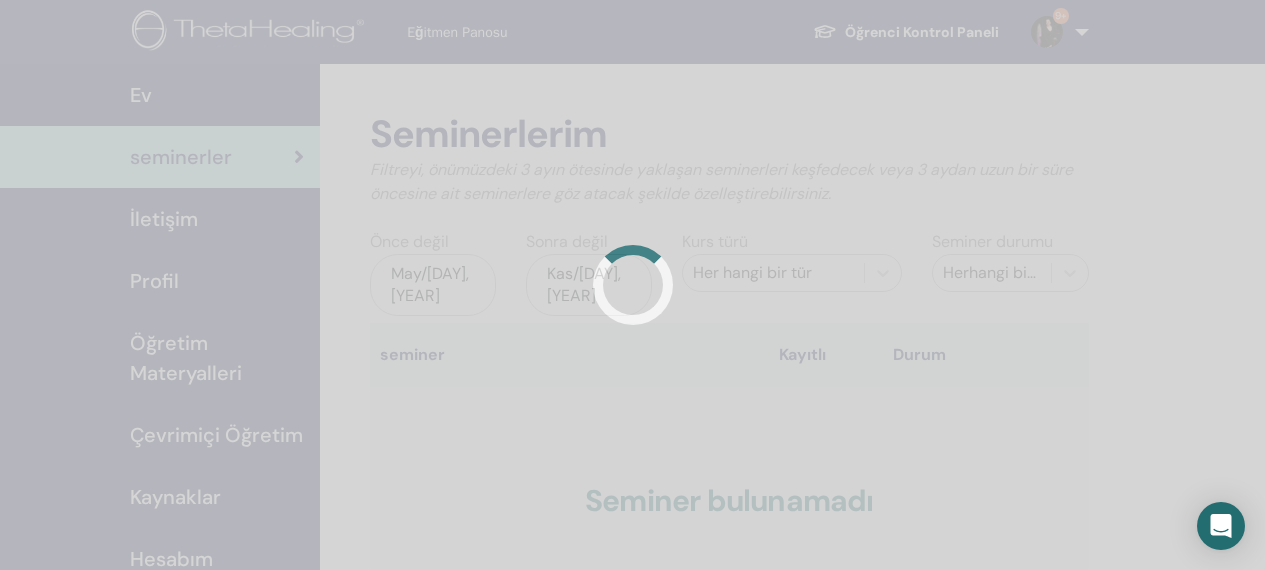scroll, scrollTop: 0, scrollLeft: 0, axis: both 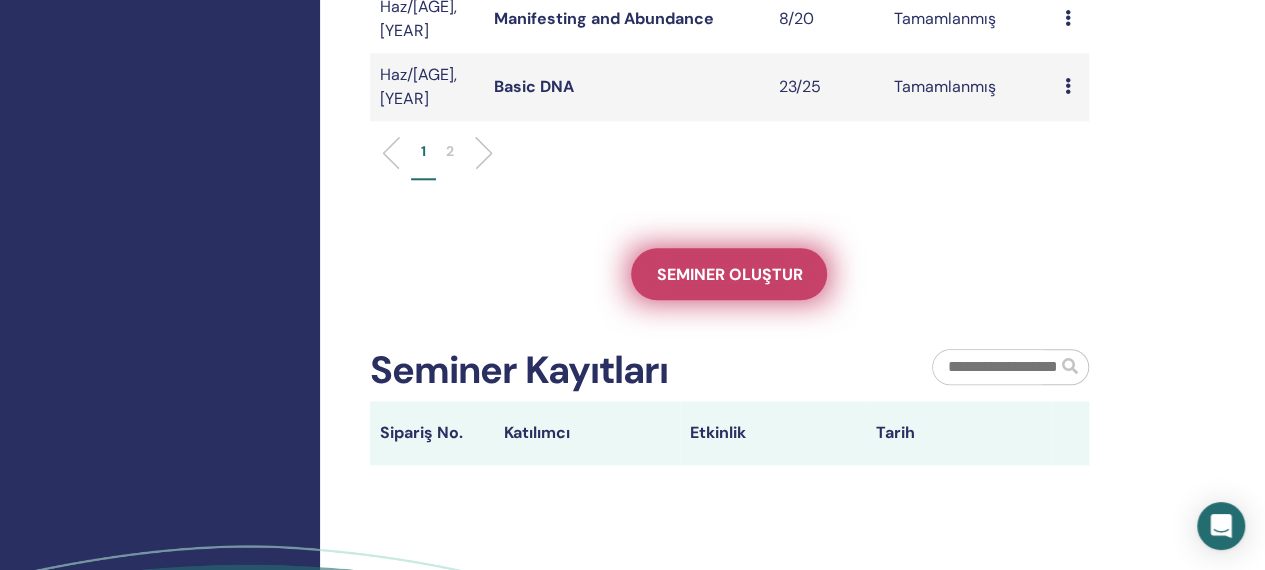 click on "Seminer oluştur" at bounding box center [729, 274] 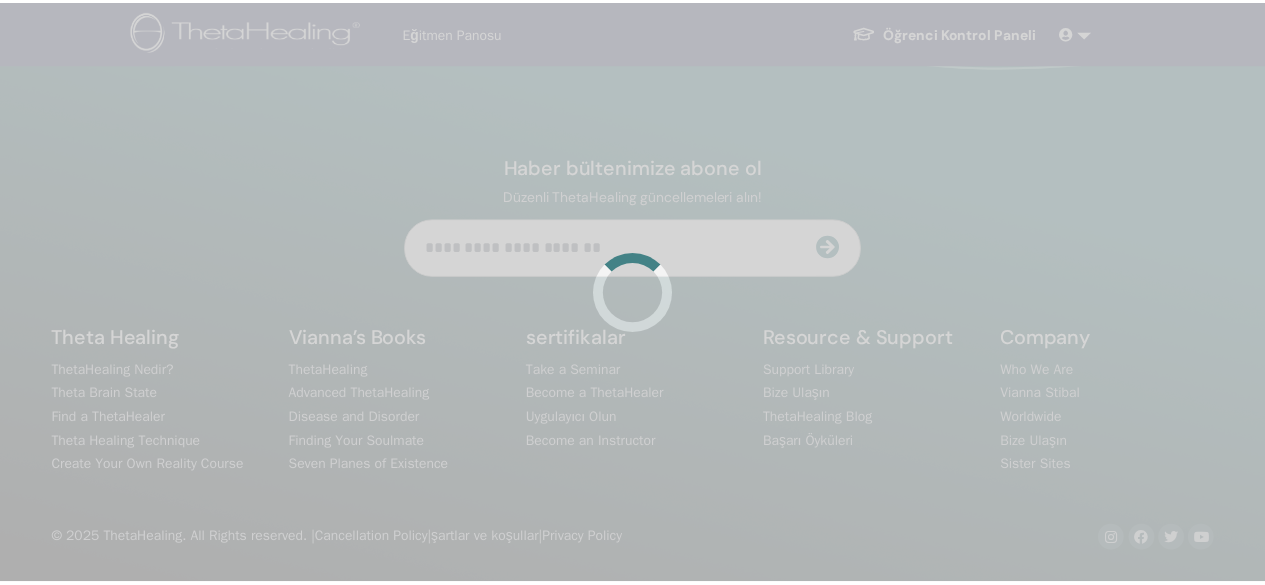 scroll, scrollTop: 0, scrollLeft: 0, axis: both 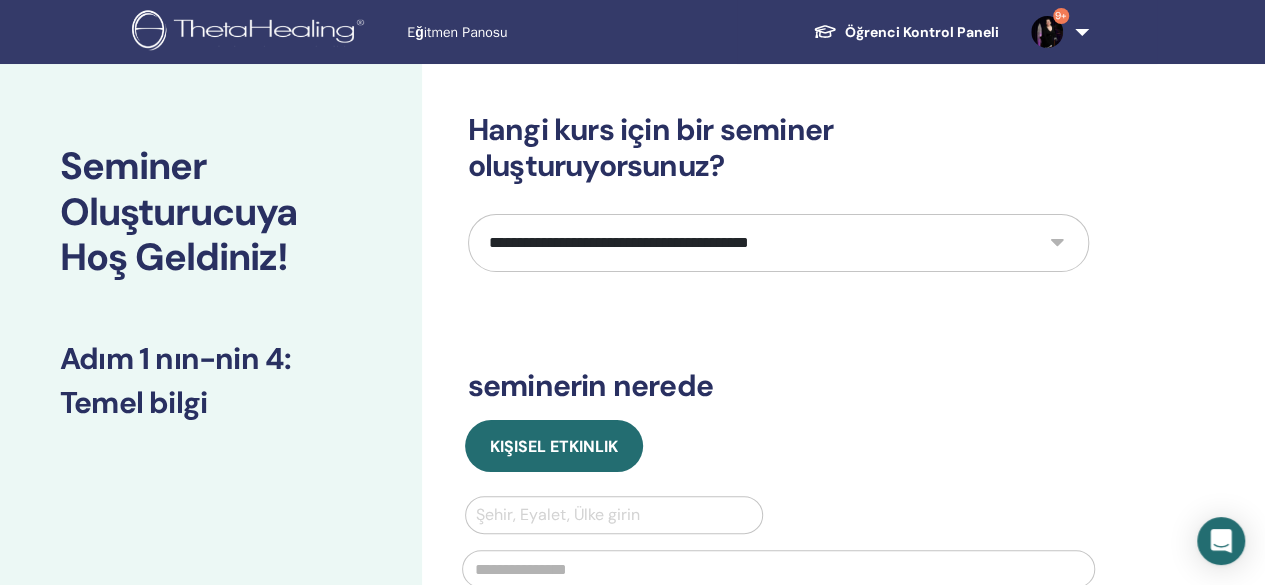 click on "**********" at bounding box center [778, 243] 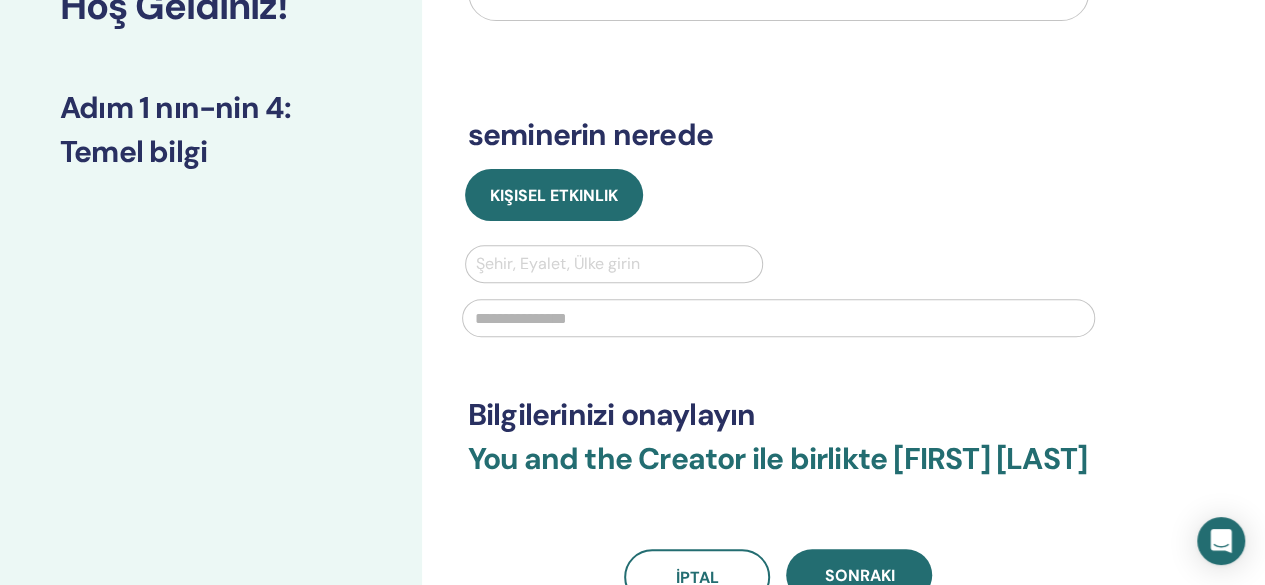 scroll, scrollTop: 268, scrollLeft: 0, axis: vertical 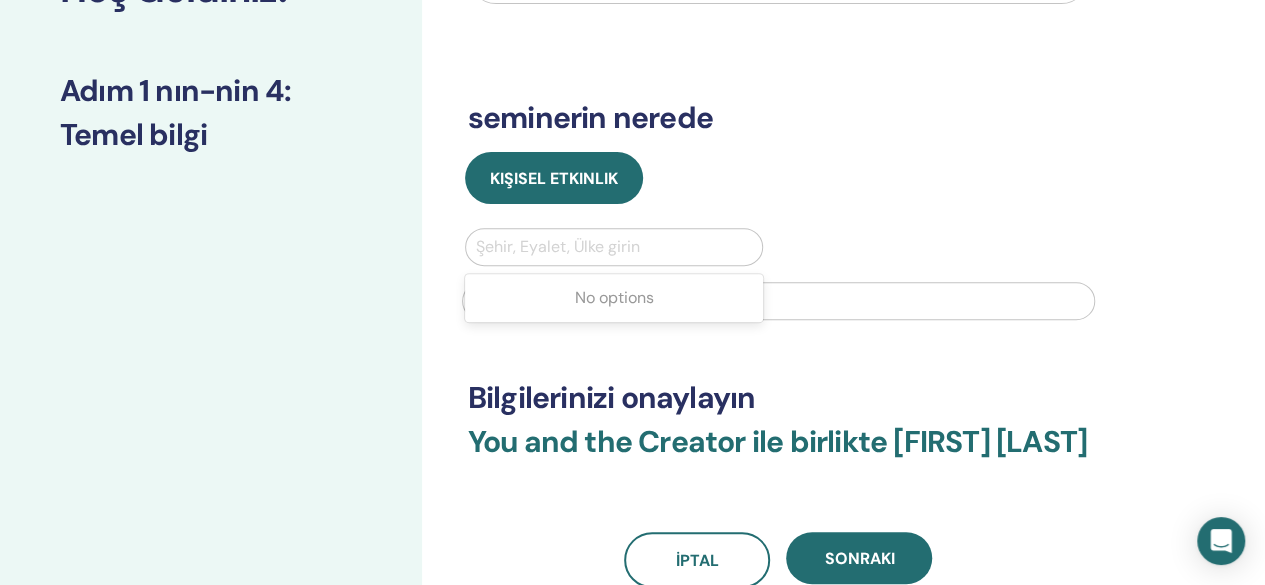 click at bounding box center (614, 247) 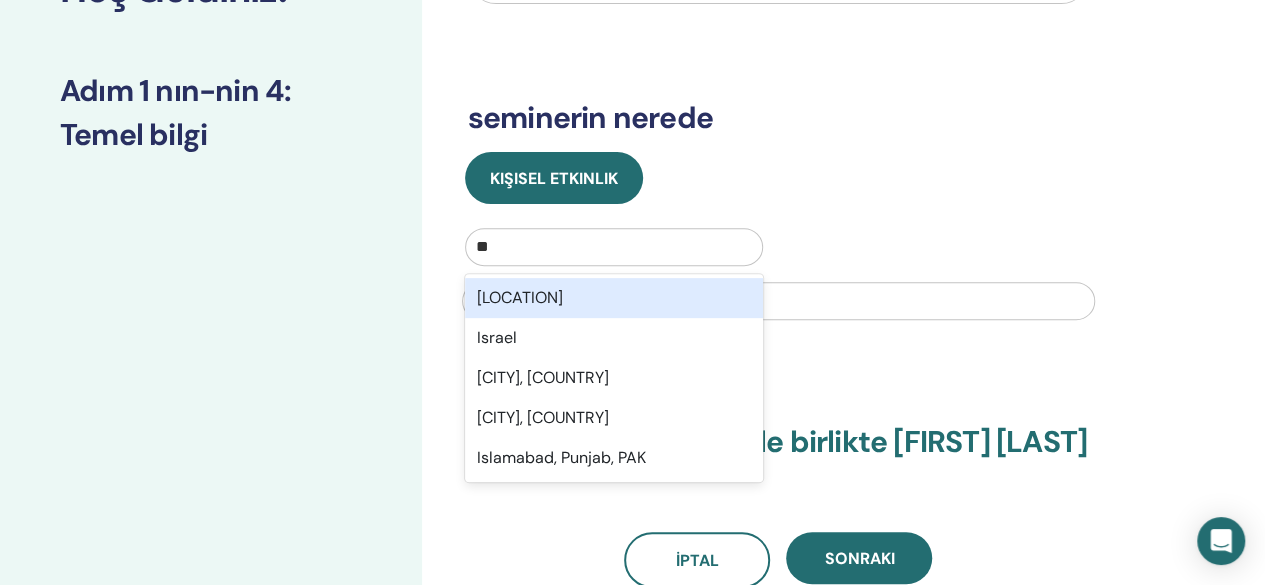 type on "***" 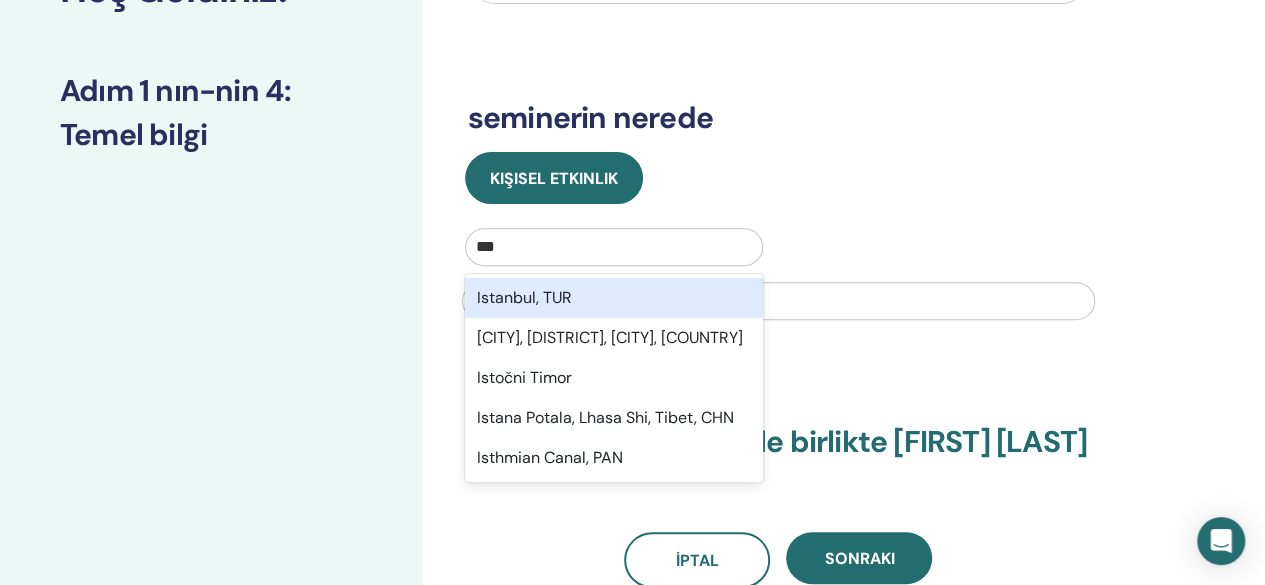 click on "Istanbul, TUR" at bounding box center (614, 298) 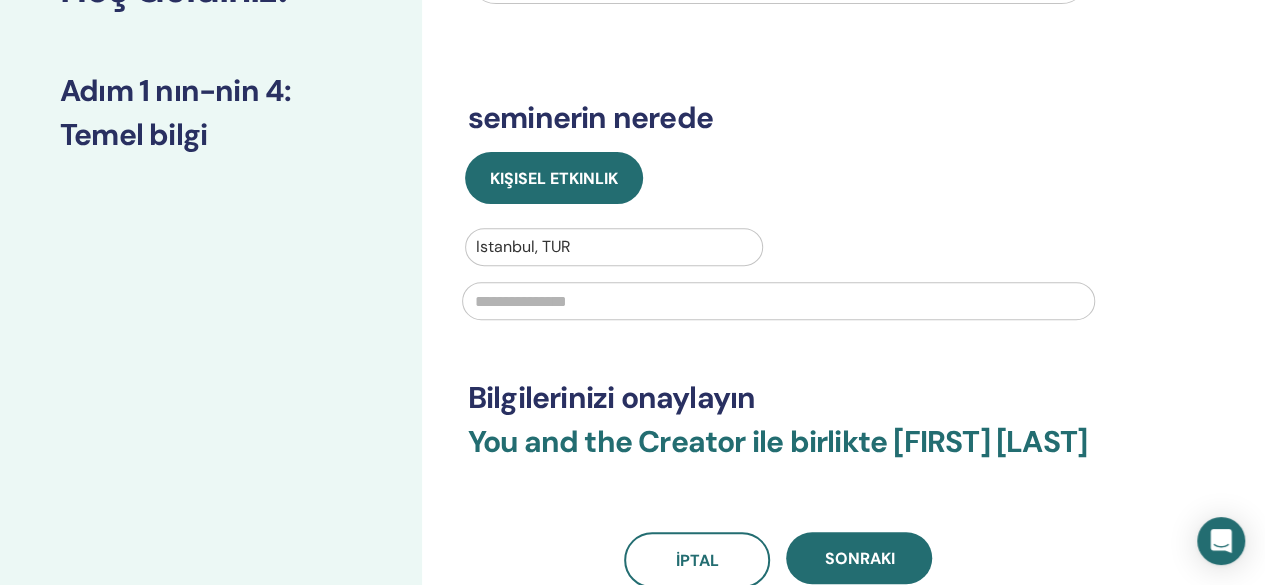 click at bounding box center [778, 301] 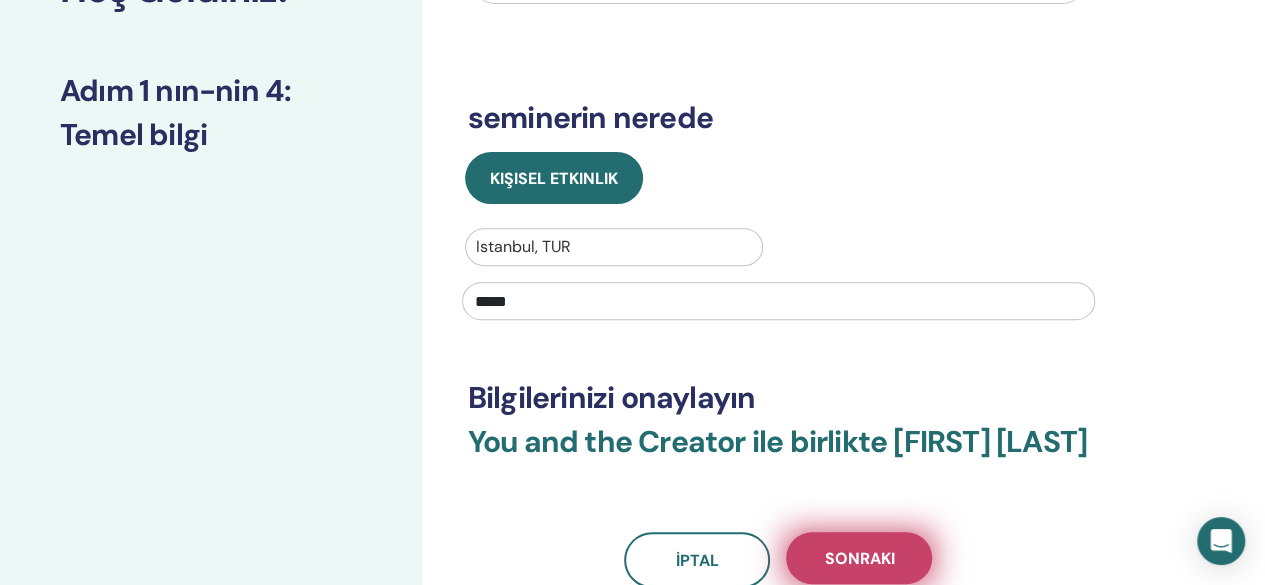 type on "*****" 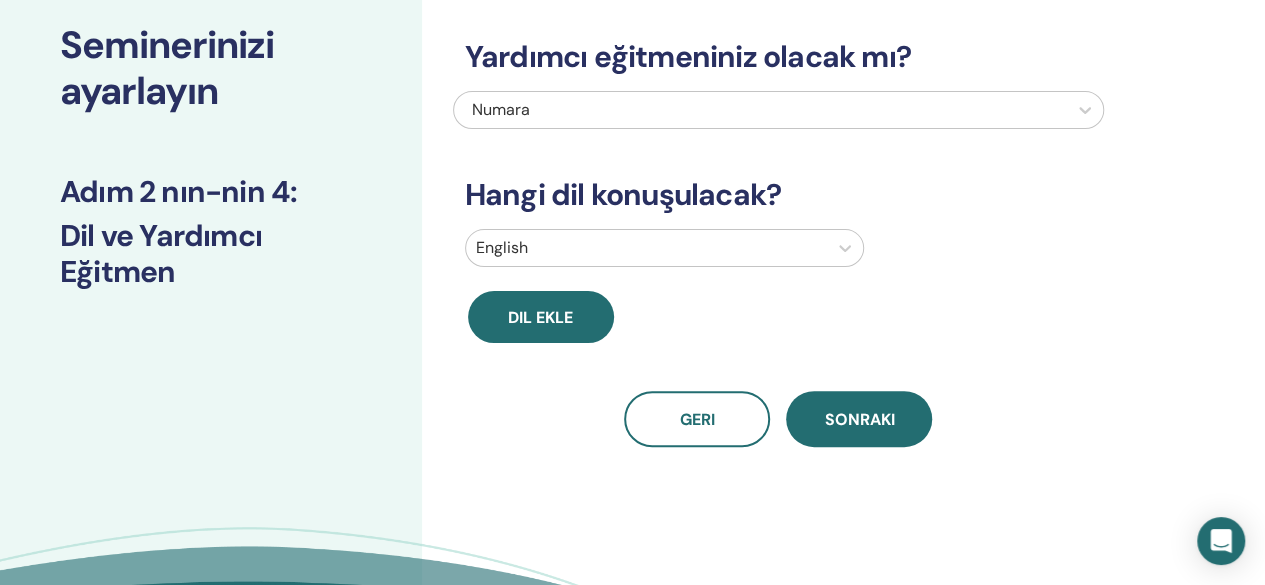 scroll, scrollTop: 124, scrollLeft: 0, axis: vertical 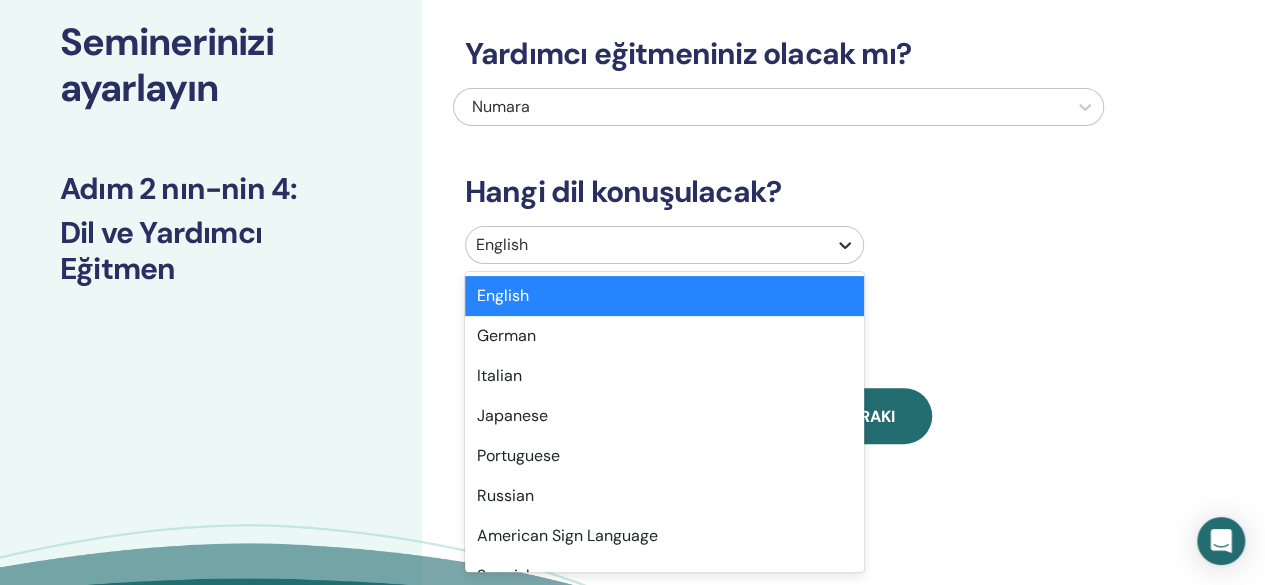 click 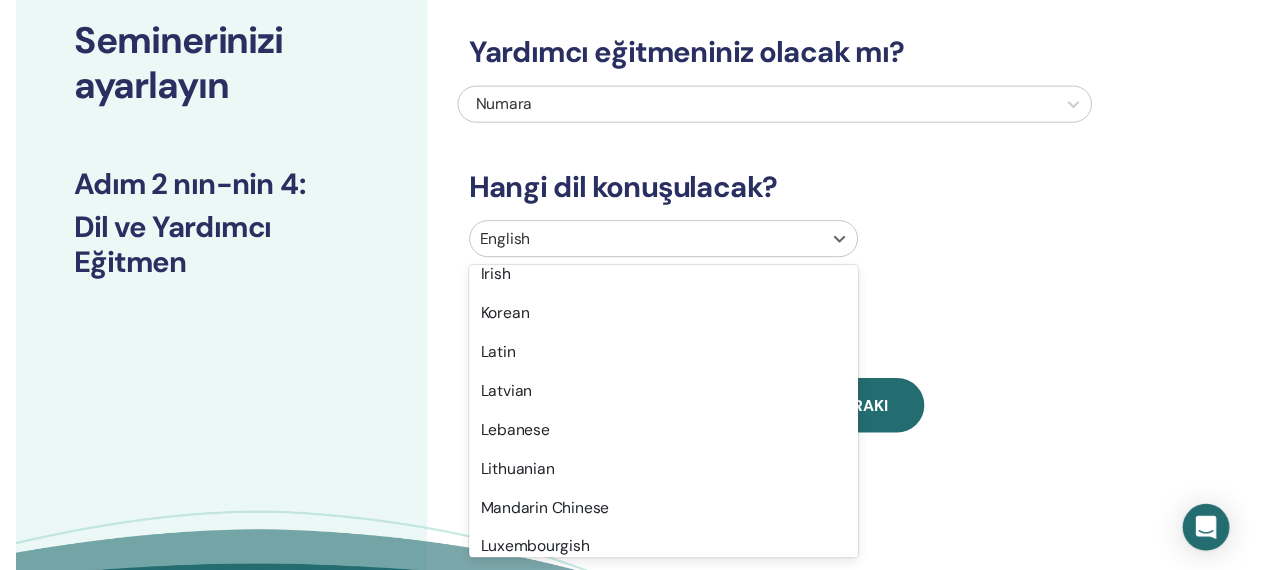 scroll, scrollTop: 1588, scrollLeft: 0, axis: vertical 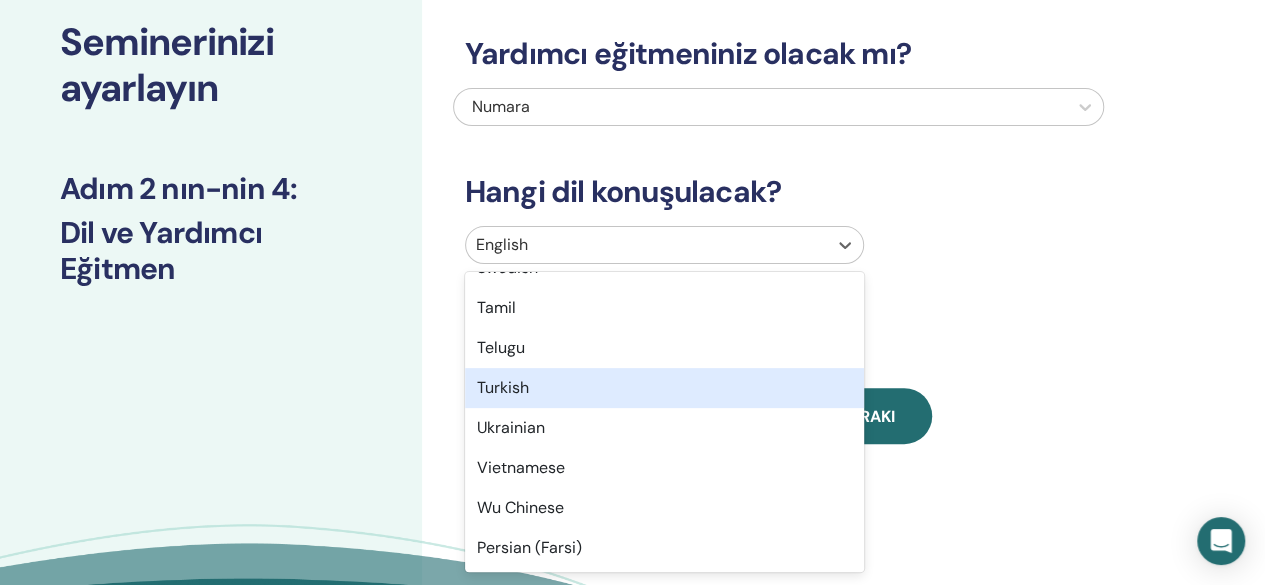 click on "Turkish" at bounding box center [664, 388] 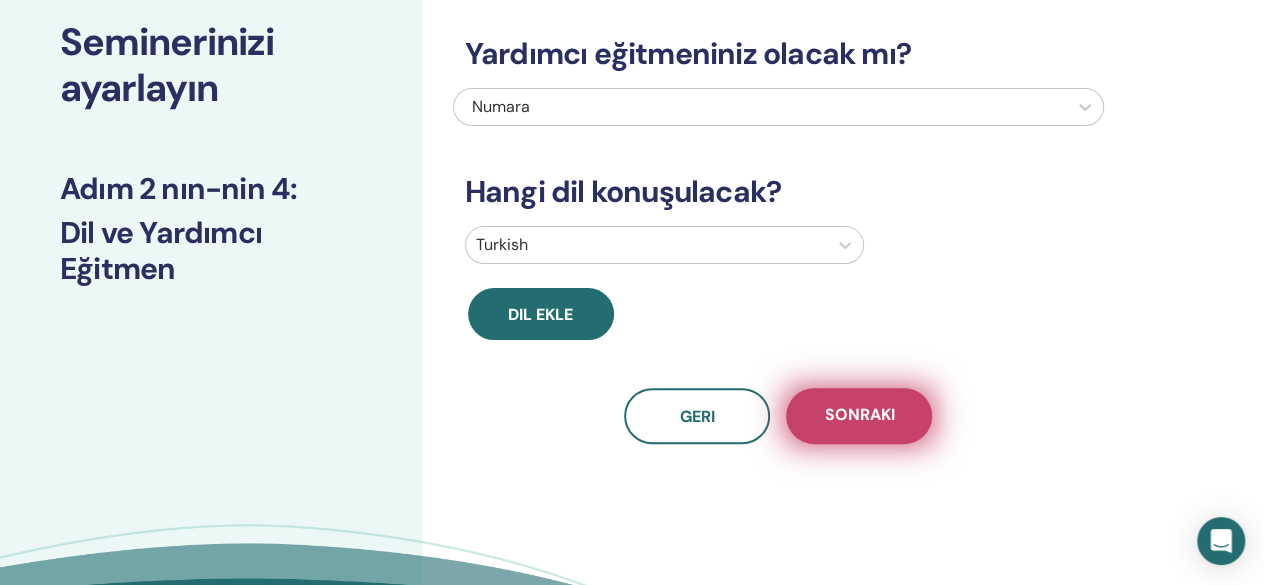 click on "Sonraki" at bounding box center (859, 416) 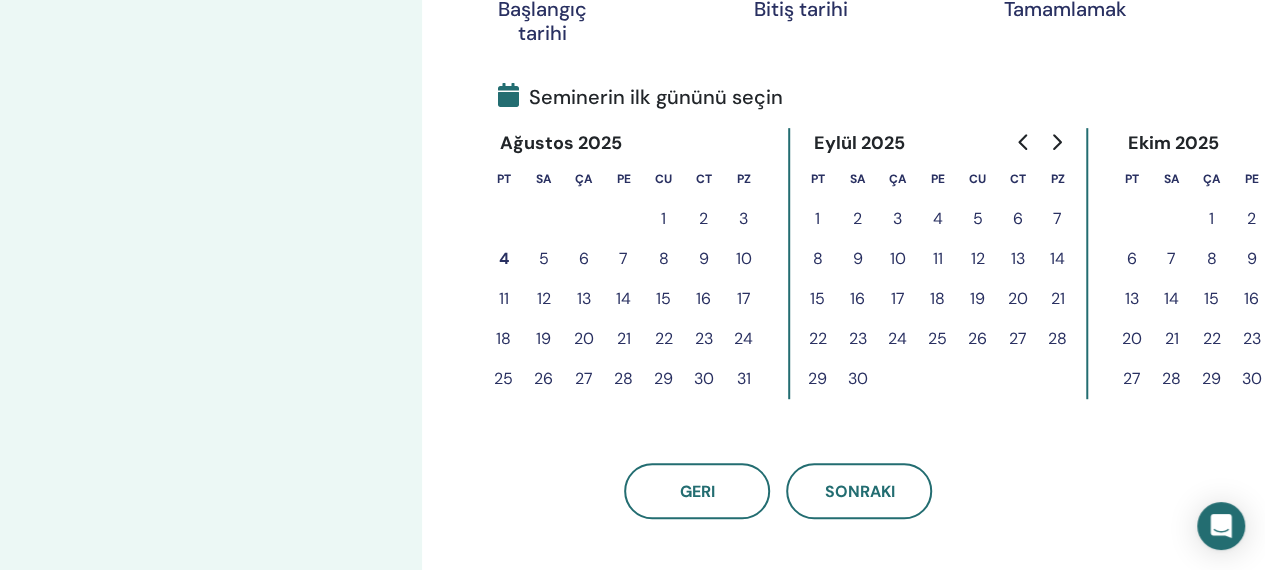 scroll, scrollTop: 410, scrollLeft: 0, axis: vertical 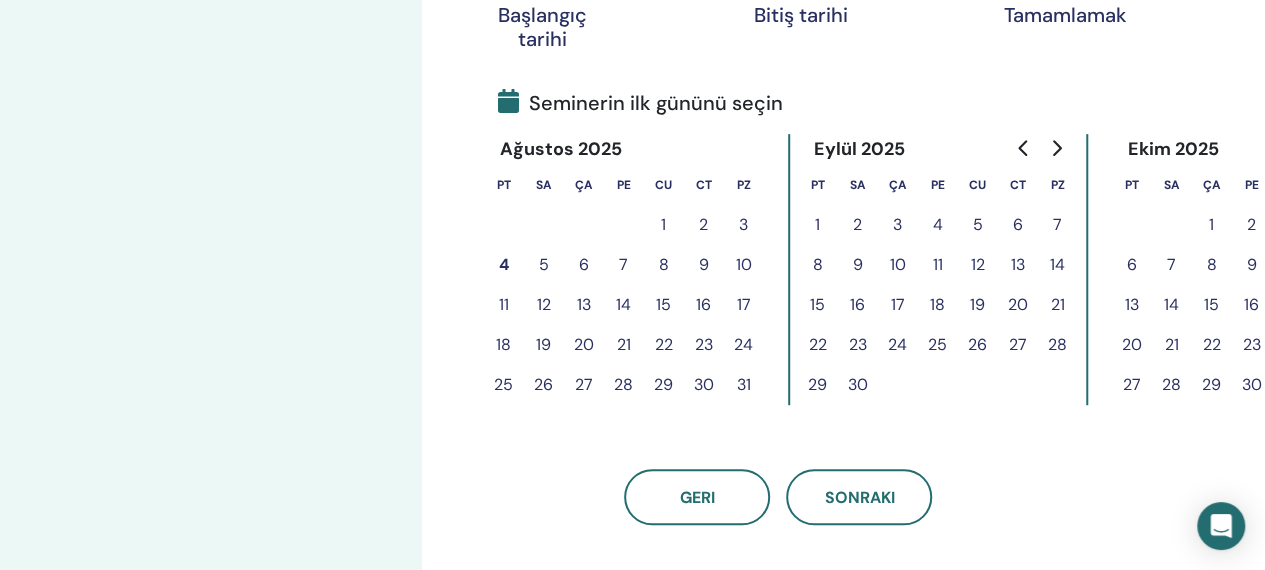 click on "4" at bounding box center (504, 265) 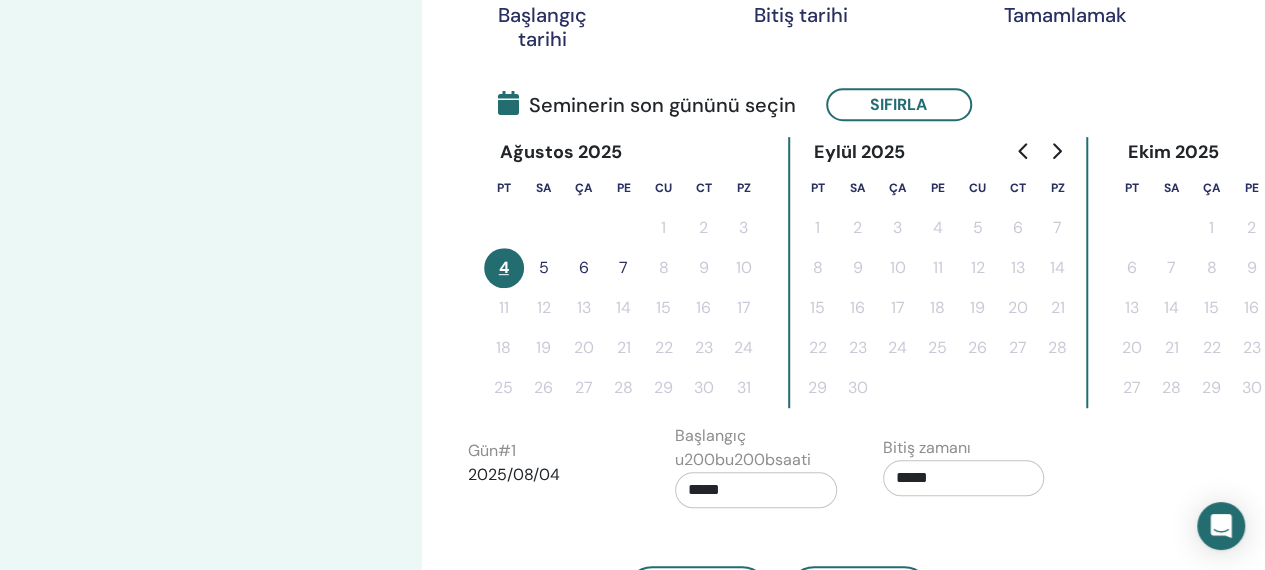 click on "5" at bounding box center (544, 268) 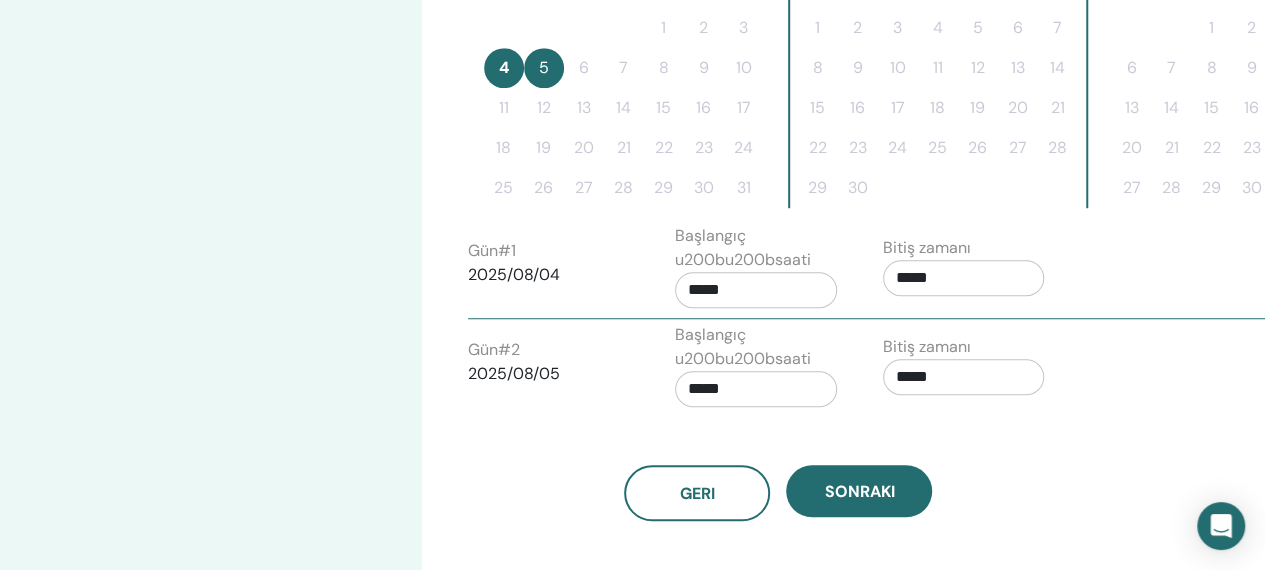 scroll, scrollTop: 680, scrollLeft: 0, axis: vertical 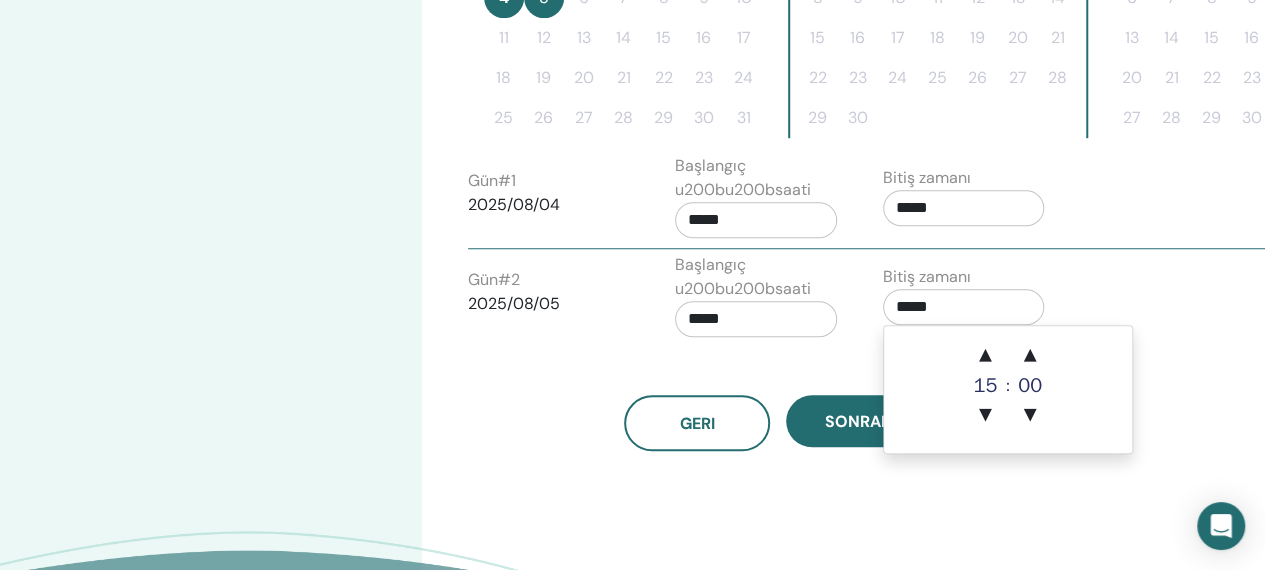 click on "*****" at bounding box center (964, 307) 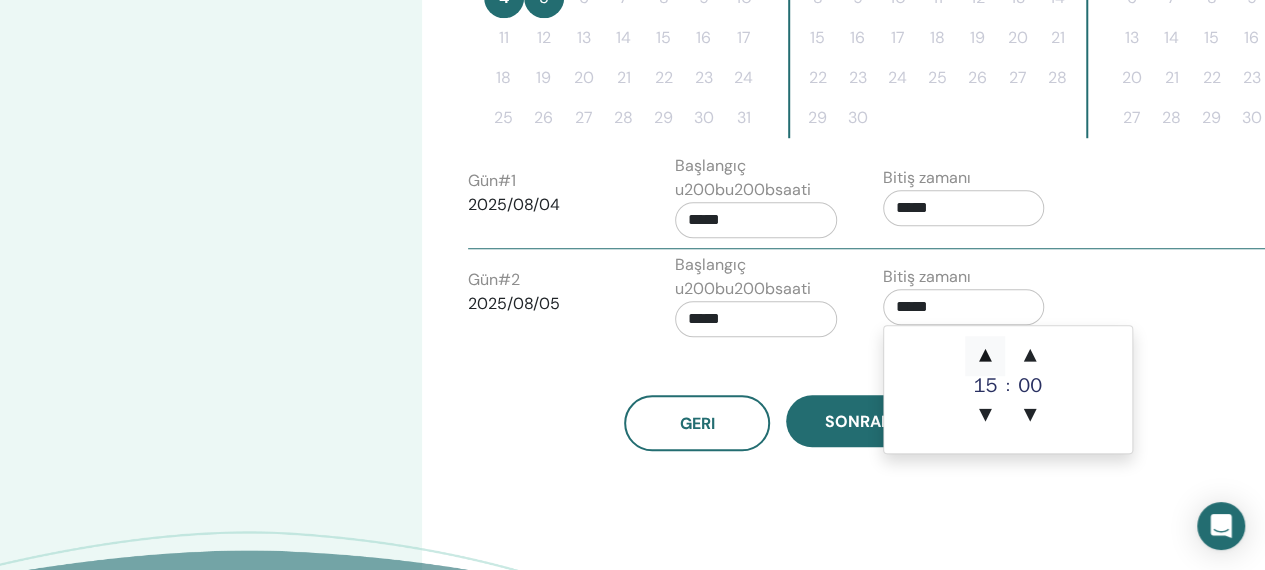 click on "▲" at bounding box center (985, 356) 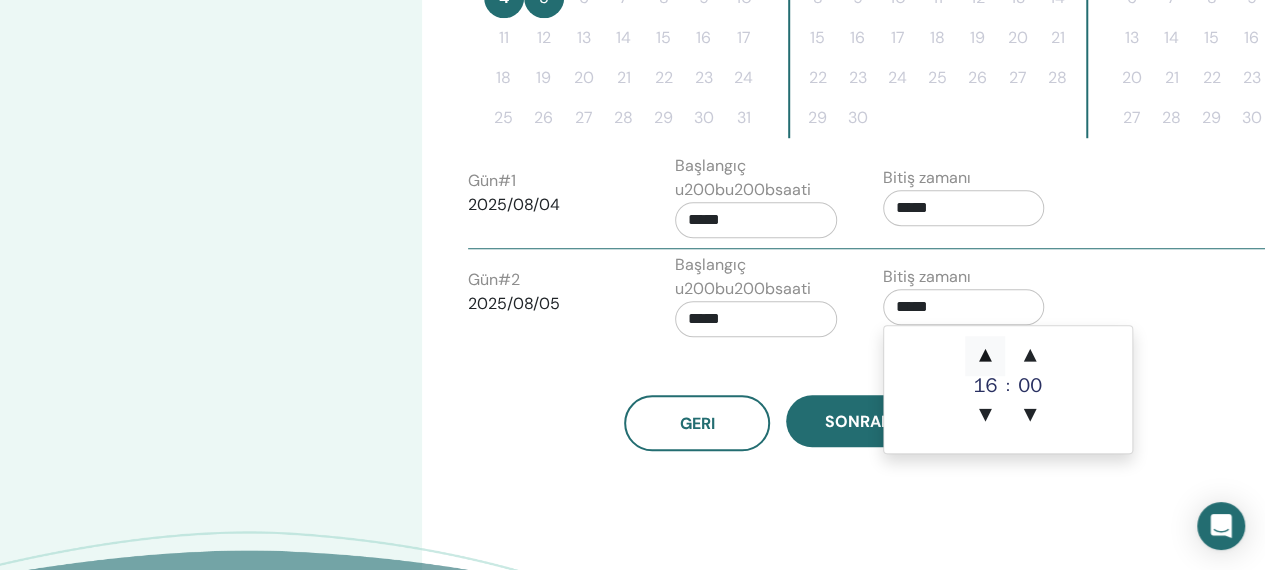 click on "▲" at bounding box center (985, 356) 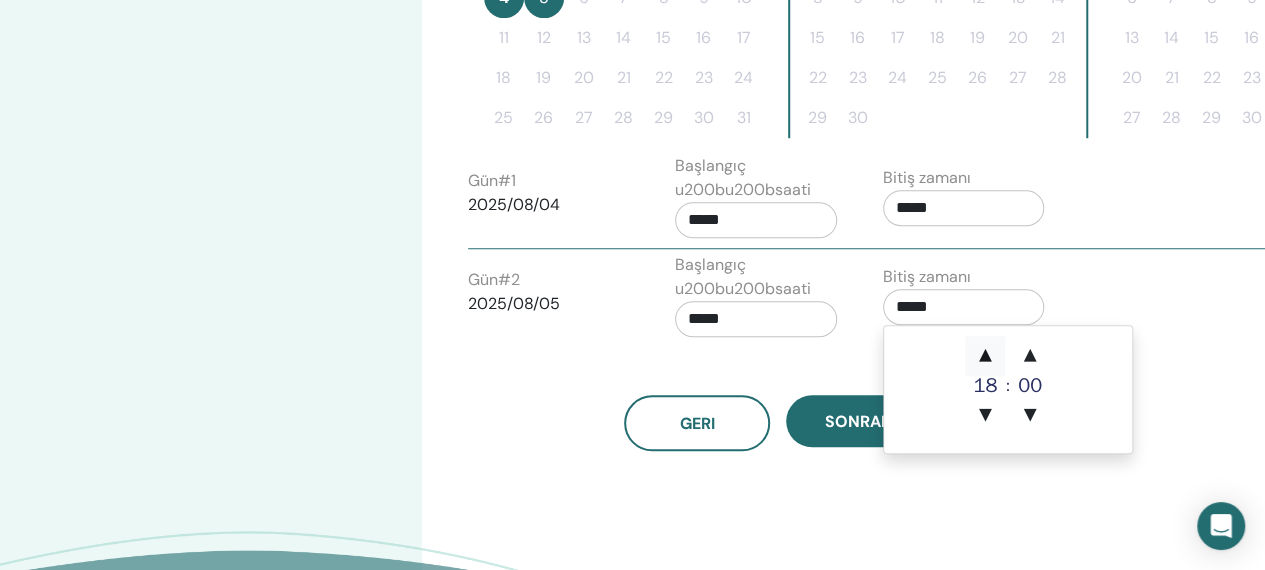 click on "▲" at bounding box center (985, 356) 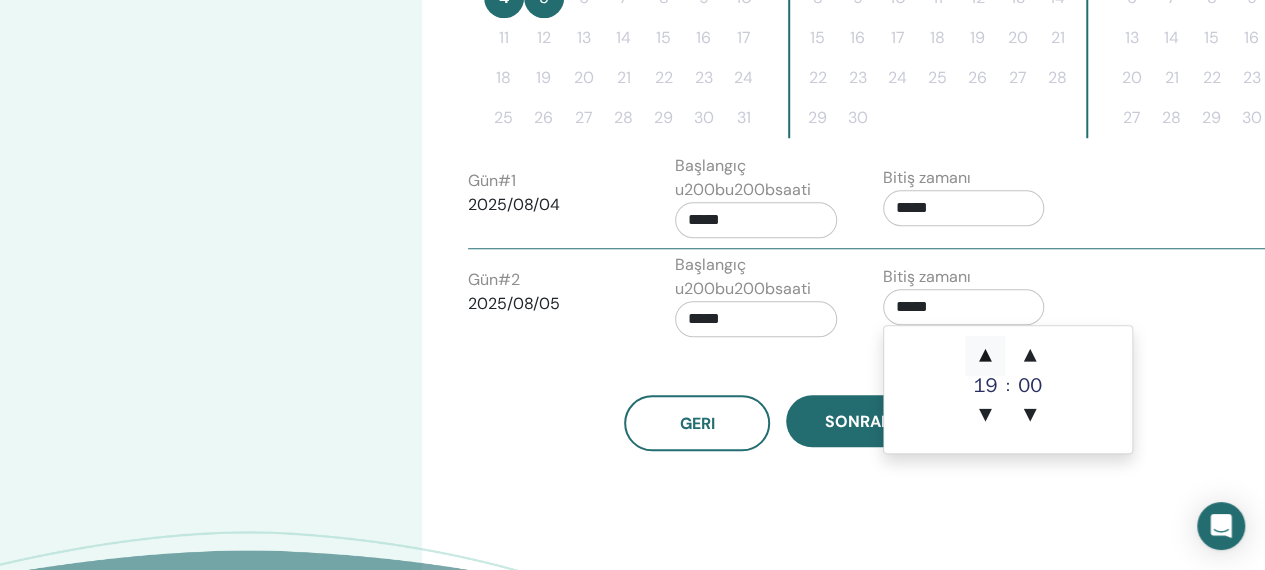 click on "▲" at bounding box center (985, 356) 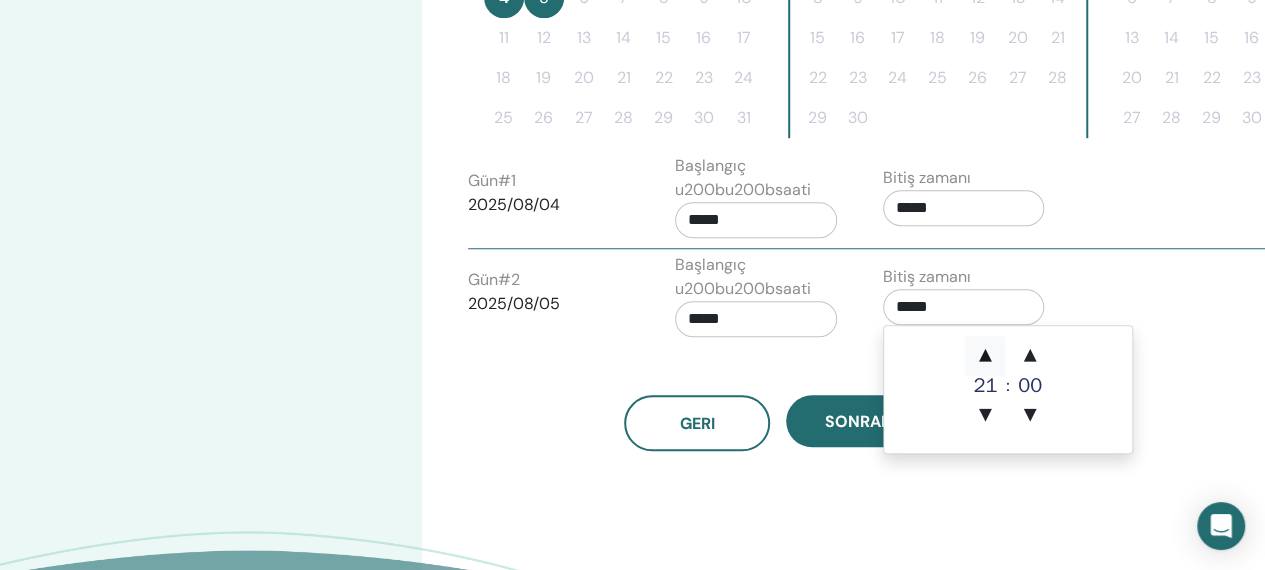 click on "▲" at bounding box center (985, 356) 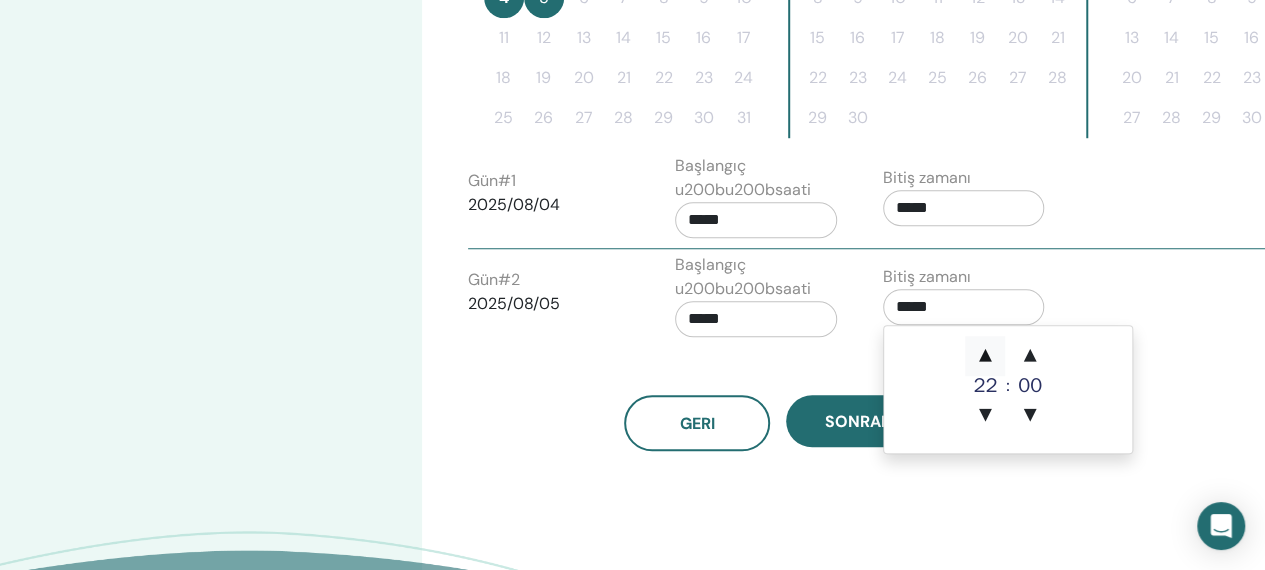click on "▲" at bounding box center [985, 356] 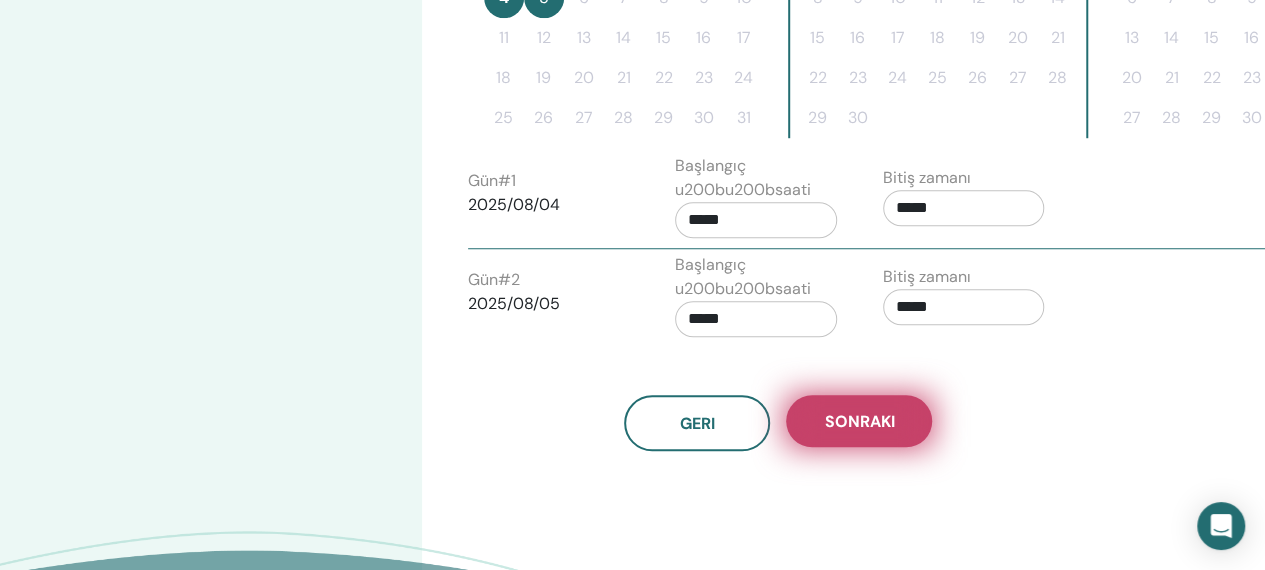click on "Sonraki" at bounding box center (859, 421) 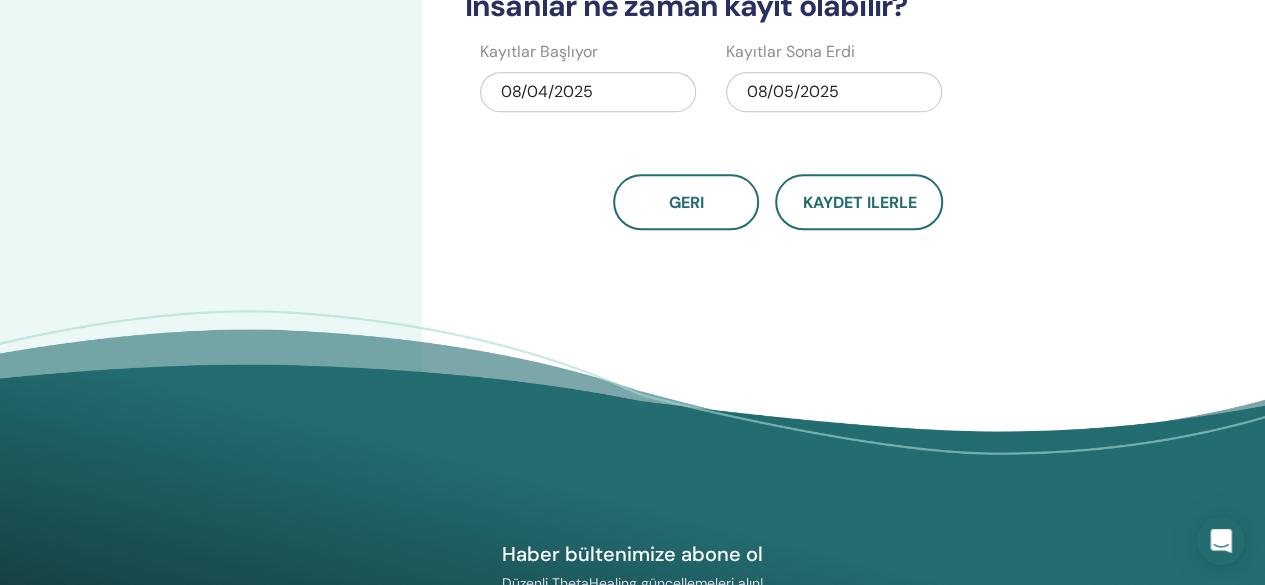 scroll, scrollTop: 0, scrollLeft: 0, axis: both 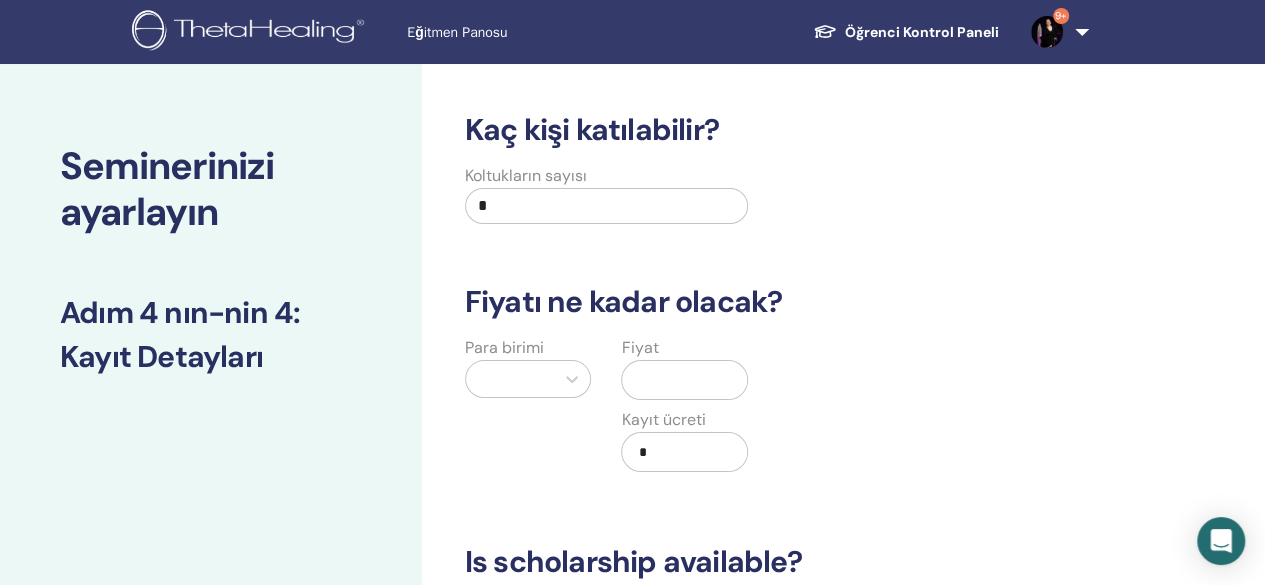 drag, startPoint x: 484, startPoint y: 205, endPoint x: 407, endPoint y: 225, distance: 79.555016 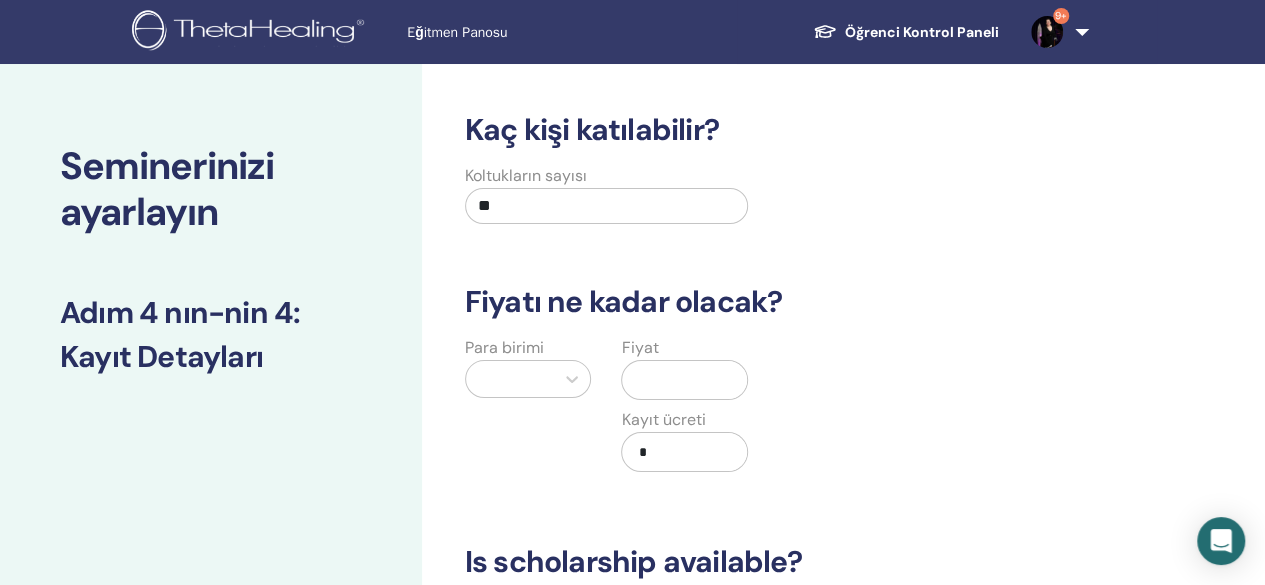 type on "**" 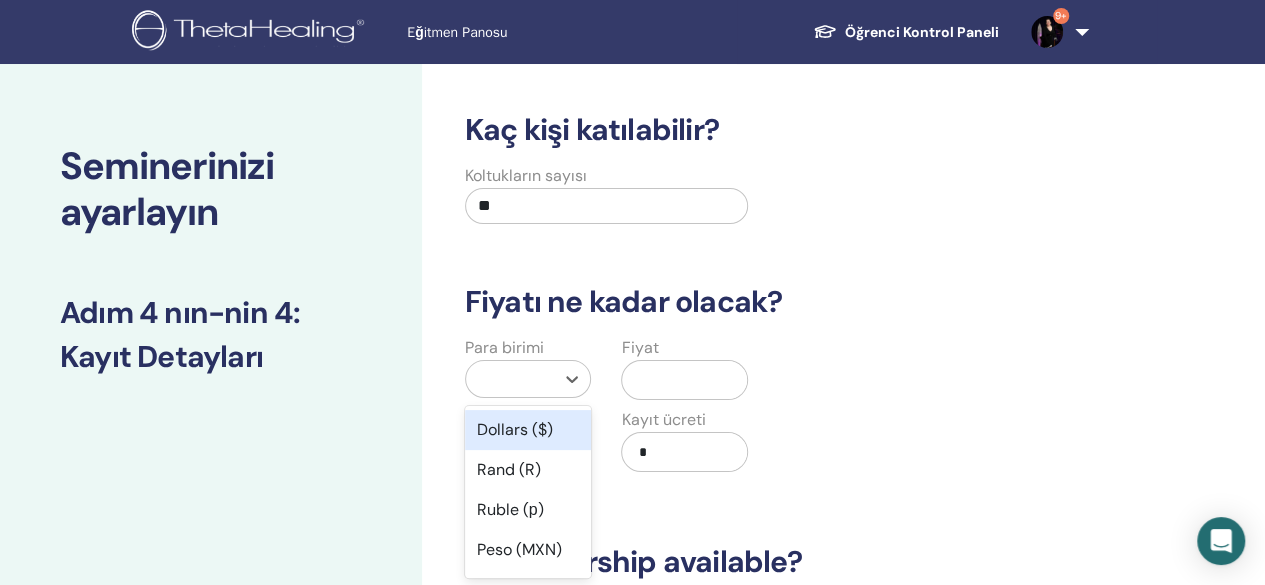 click at bounding box center [510, 379] 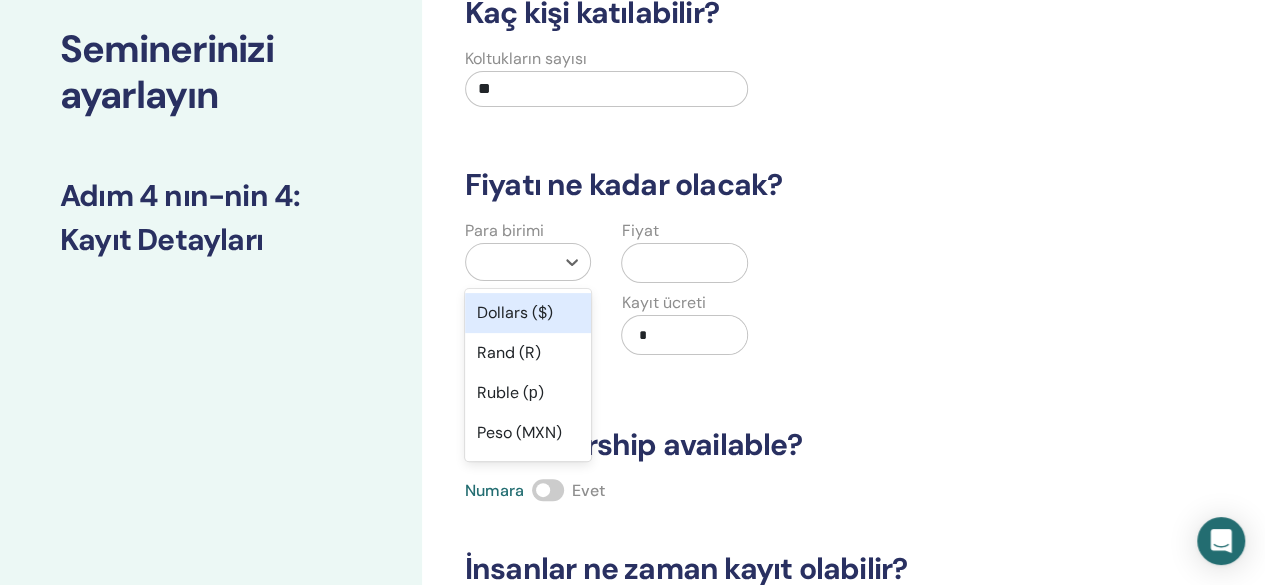 scroll, scrollTop: 128, scrollLeft: 0, axis: vertical 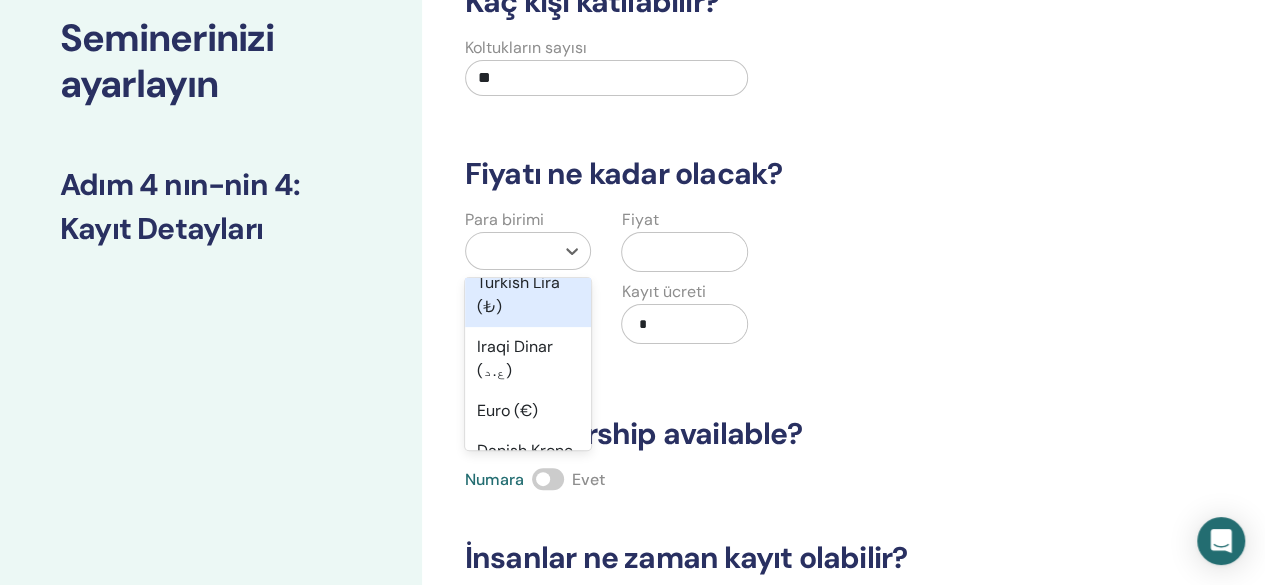 click on "Turkish Lira (₺)" at bounding box center [528, 295] 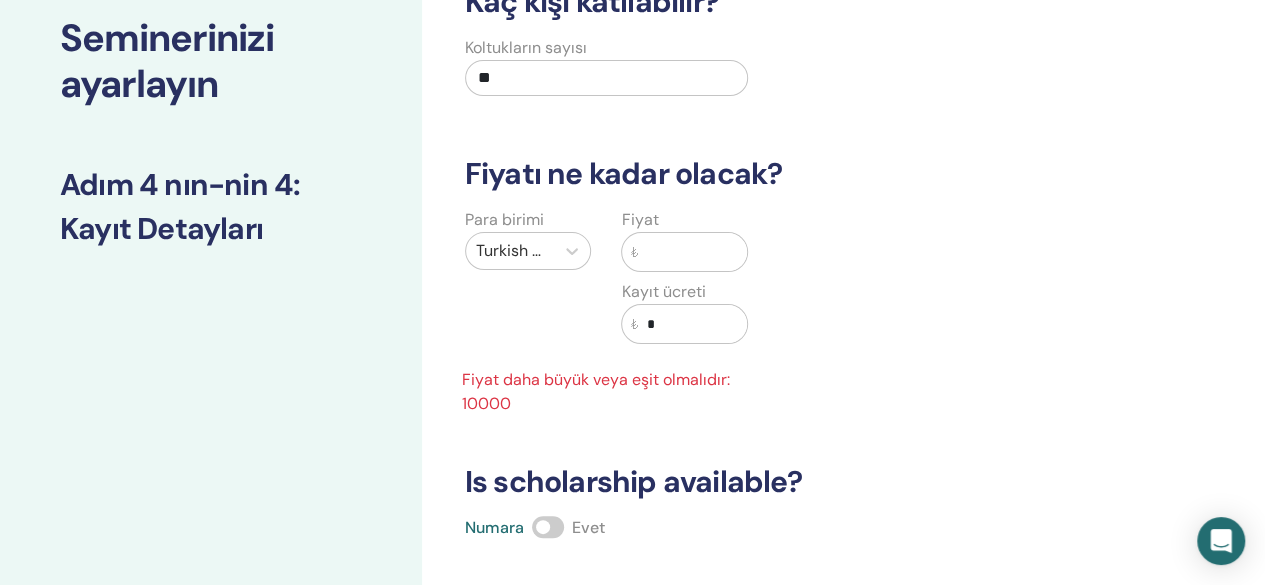 click at bounding box center (692, 252) 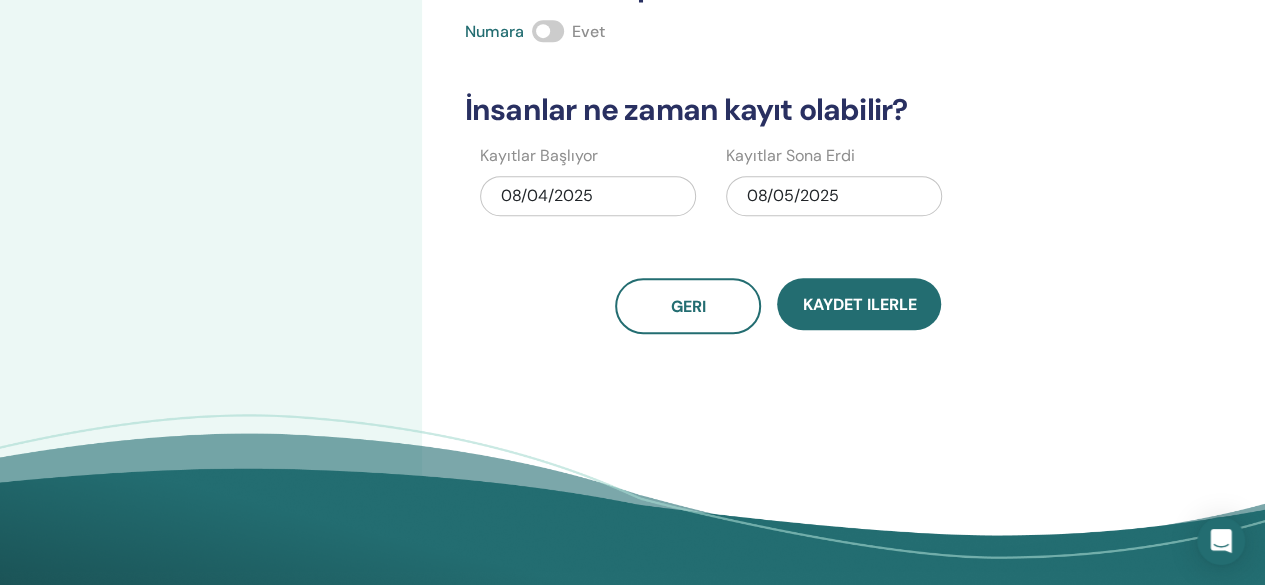 scroll, scrollTop: 586, scrollLeft: 0, axis: vertical 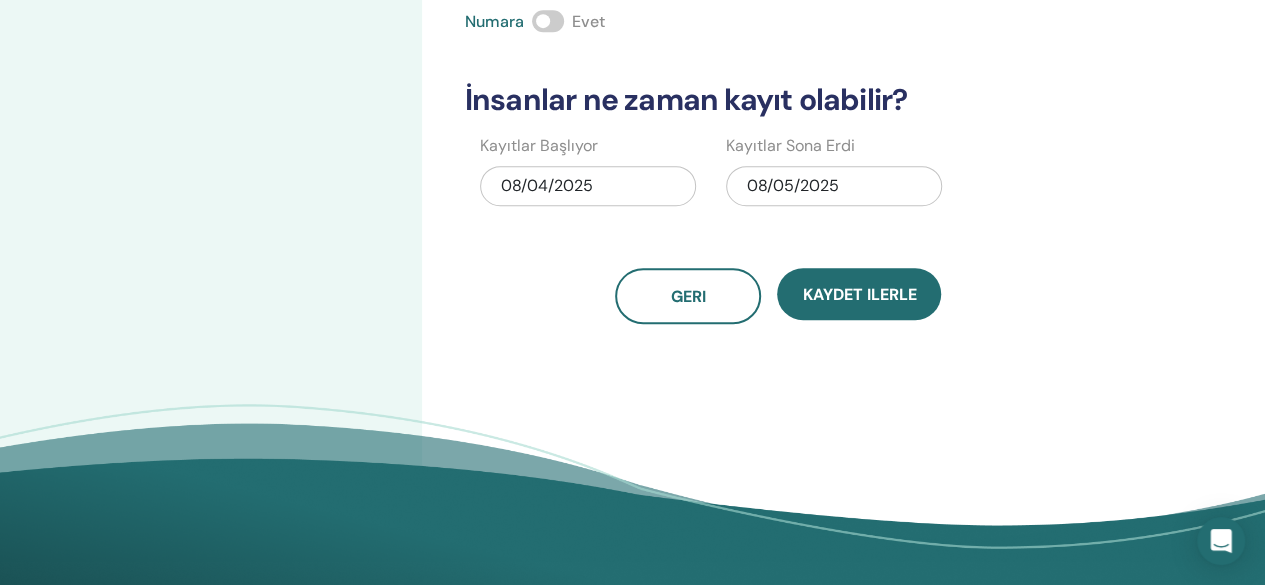 type on "*****" 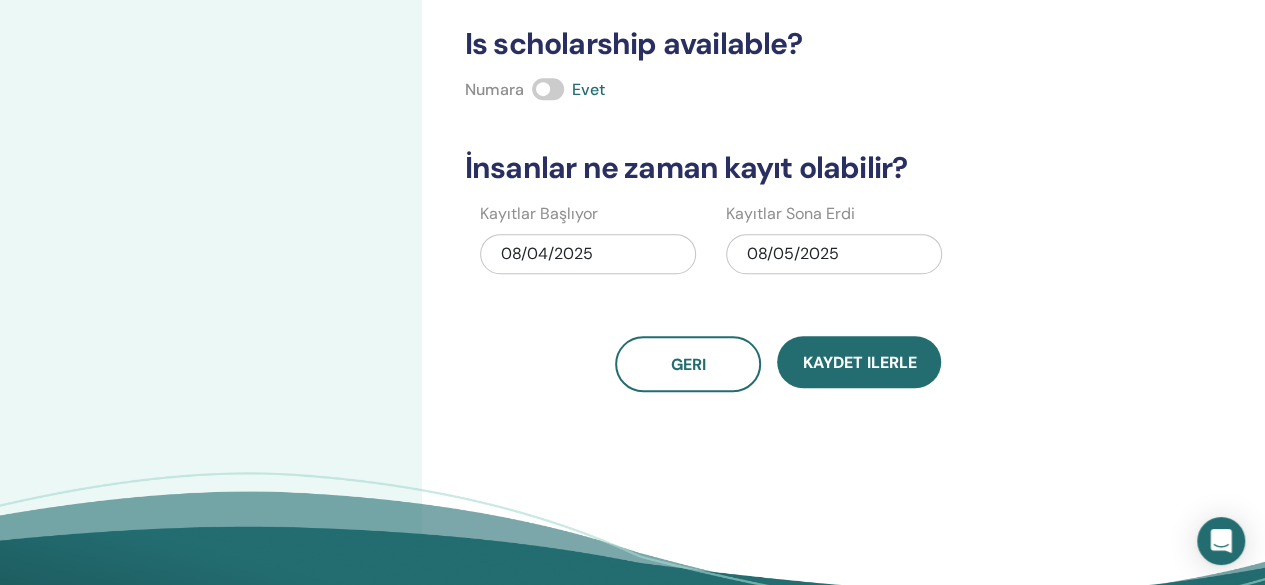 scroll, scrollTop: 528, scrollLeft: 0, axis: vertical 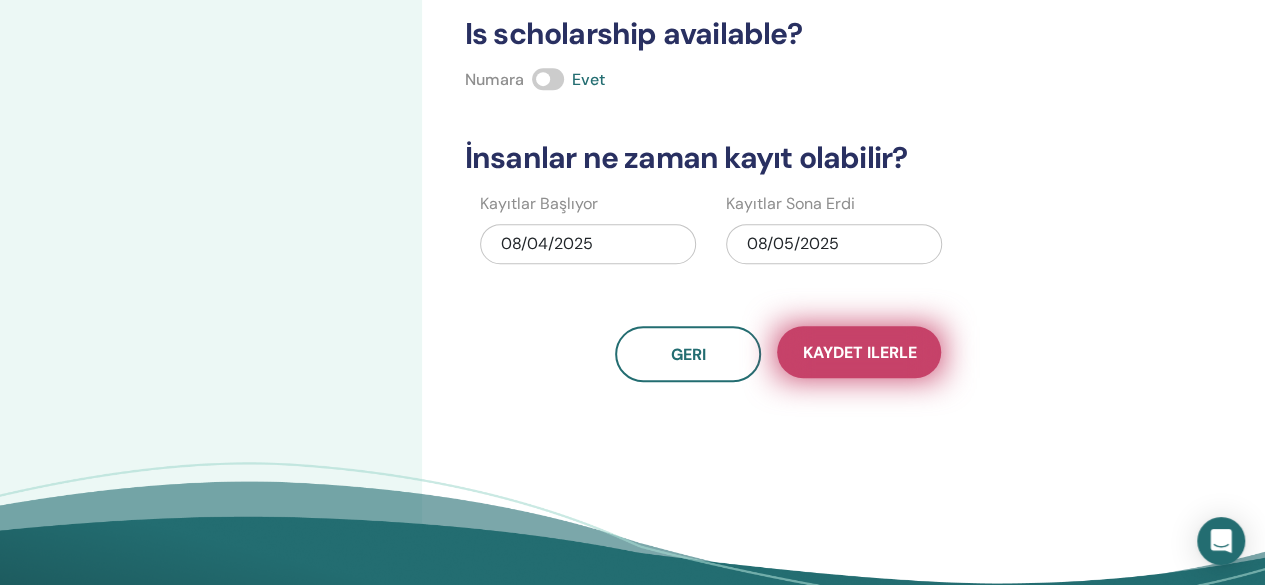 click on "Kaydet ilerle" at bounding box center [859, 352] 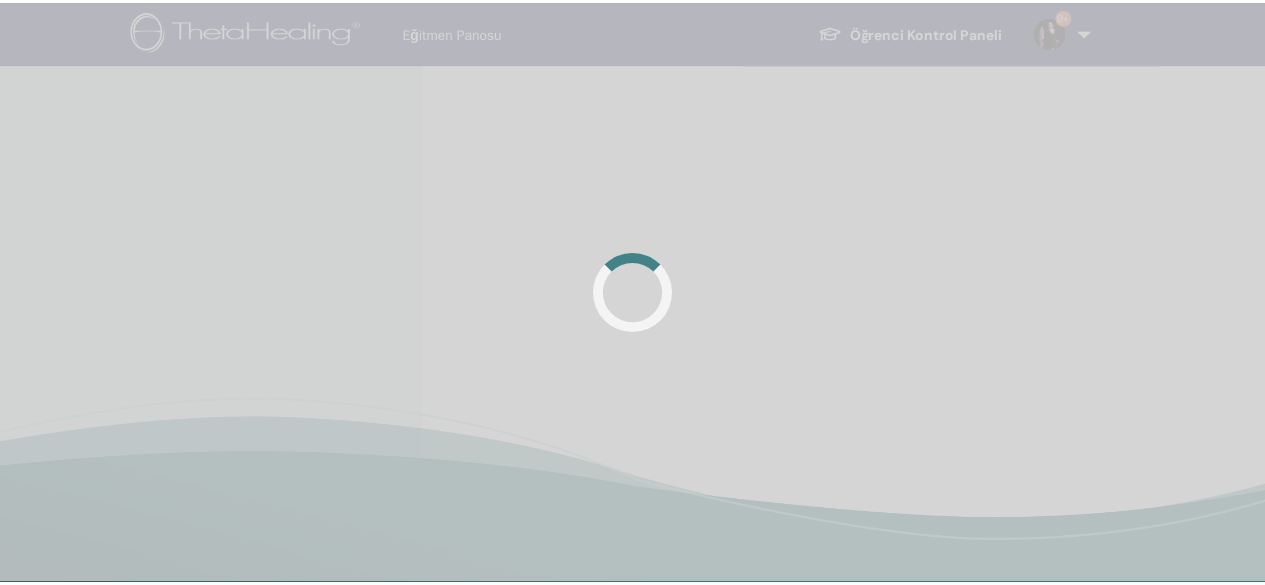 scroll, scrollTop: 0, scrollLeft: 0, axis: both 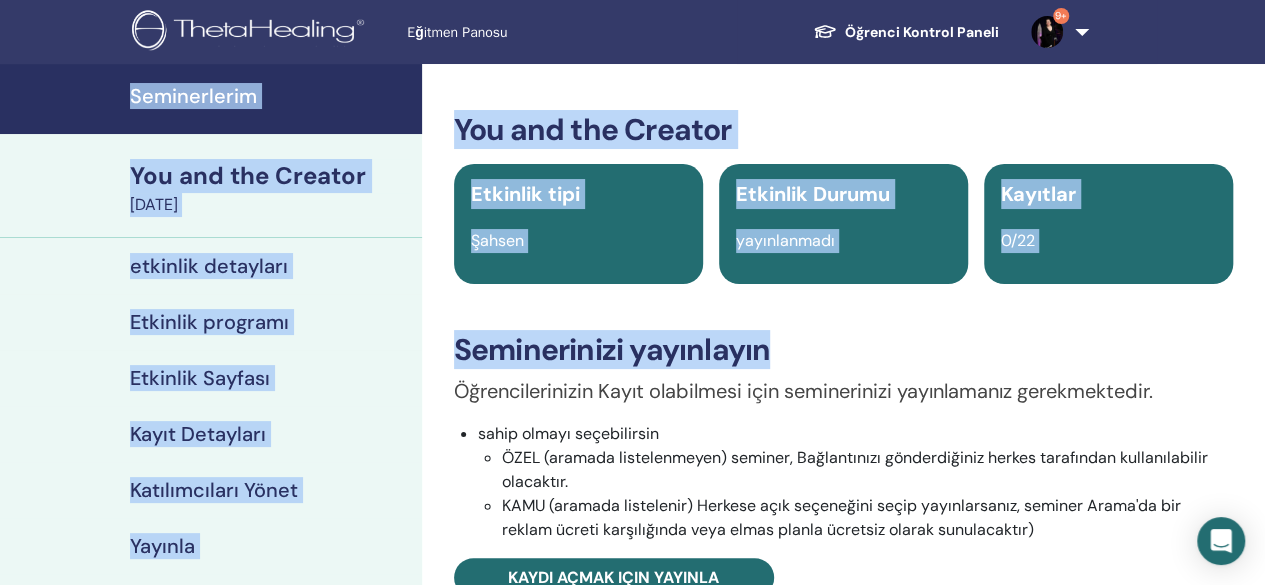 click on "Eğitmen Panosu
Öğrenci Kontrol Paneli
9+
EG [LAST] [FIRST] ThetaLearning'im ThetaHealer'larım Seminerlerim istek listesi Uygulayıcı Olun Bildirimler 9+ Mesajlar 5 Teta Hesabım Destek Çıkış Yap
Seminerlerim You and the Creator [DATE] etkinlik detayları Etkinlik programı Etkinlik Sayfası Kayıt Detayları Katılımcıları Yönet Yayınla Öne Çıkan Seminer You and the Creator Etkinlik tipi Şahsen Etkinlik Durumu yayınlanmadı Kayıtlar 0/22 Seminerinizi yayınlayın Öğrencilerinizin Kayıt olabilmesi için seminerinizi yayınlamanız gerekmektedir. sahip olmayı seçebilirsin Kaydı açmak için yayınla   Facebook" at bounding box center (632, 292) 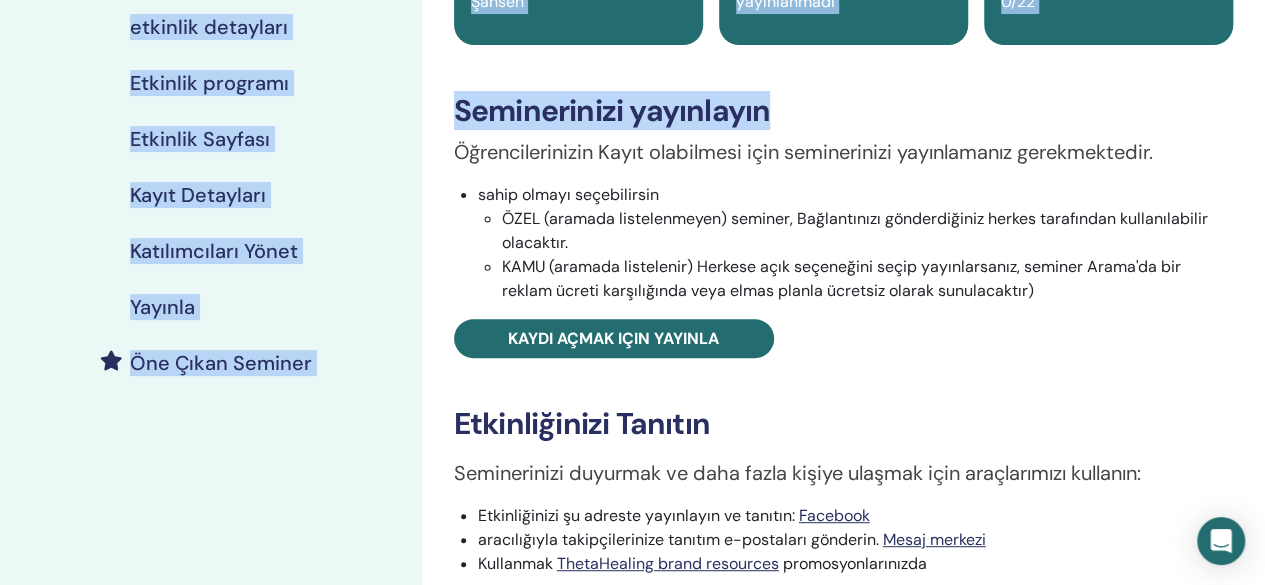 scroll, scrollTop: 288, scrollLeft: 0, axis: vertical 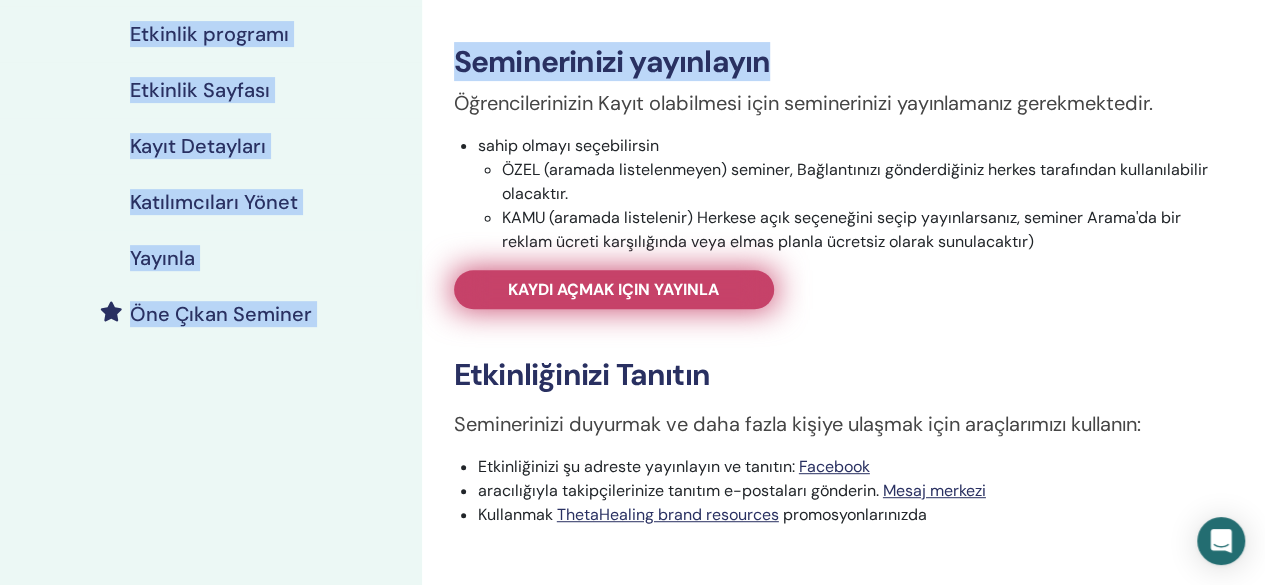 click on "Kaydı açmak için yayınla" at bounding box center [613, 289] 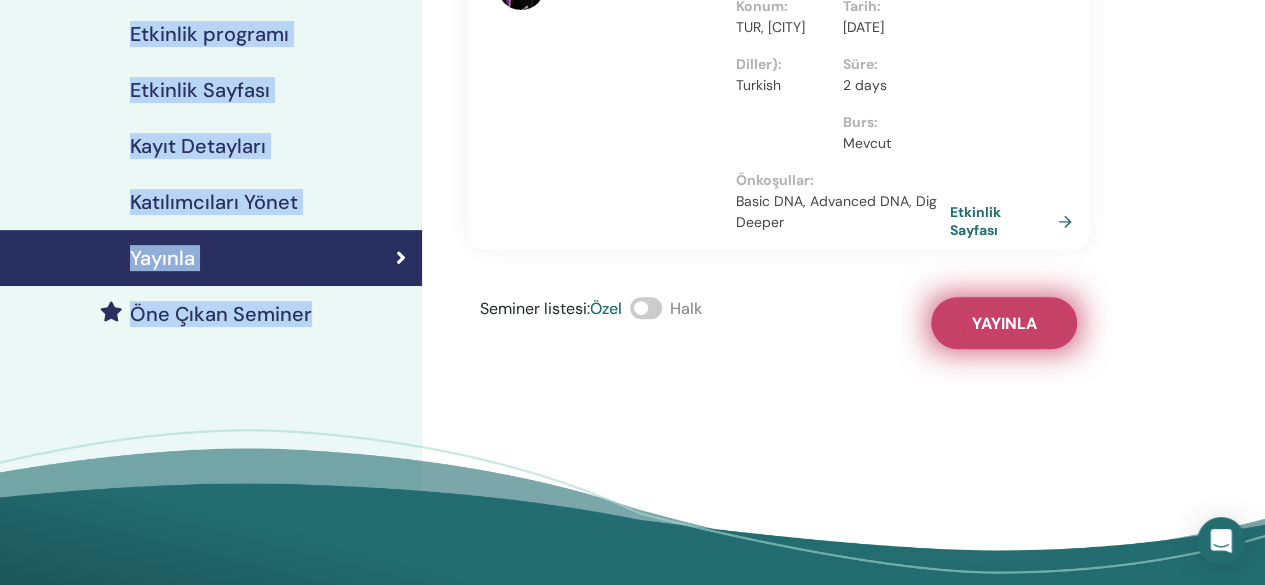 click on "Yayınla" at bounding box center (1004, 323) 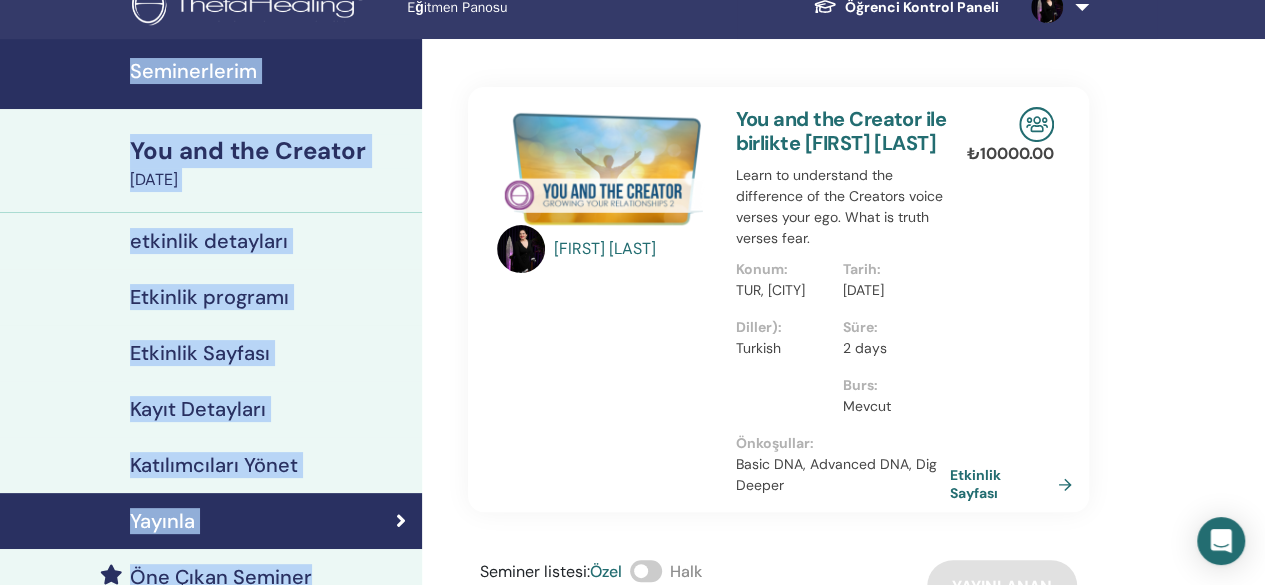 scroll, scrollTop: 16, scrollLeft: 0, axis: vertical 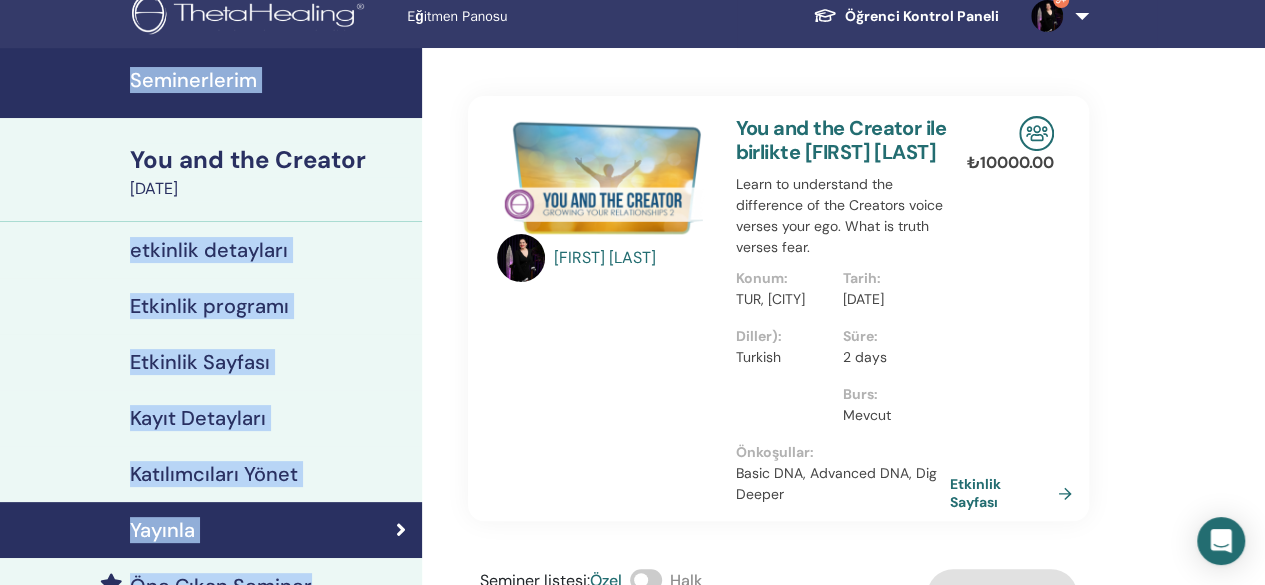 click on "You and the Creator" at bounding box center (270, 160) 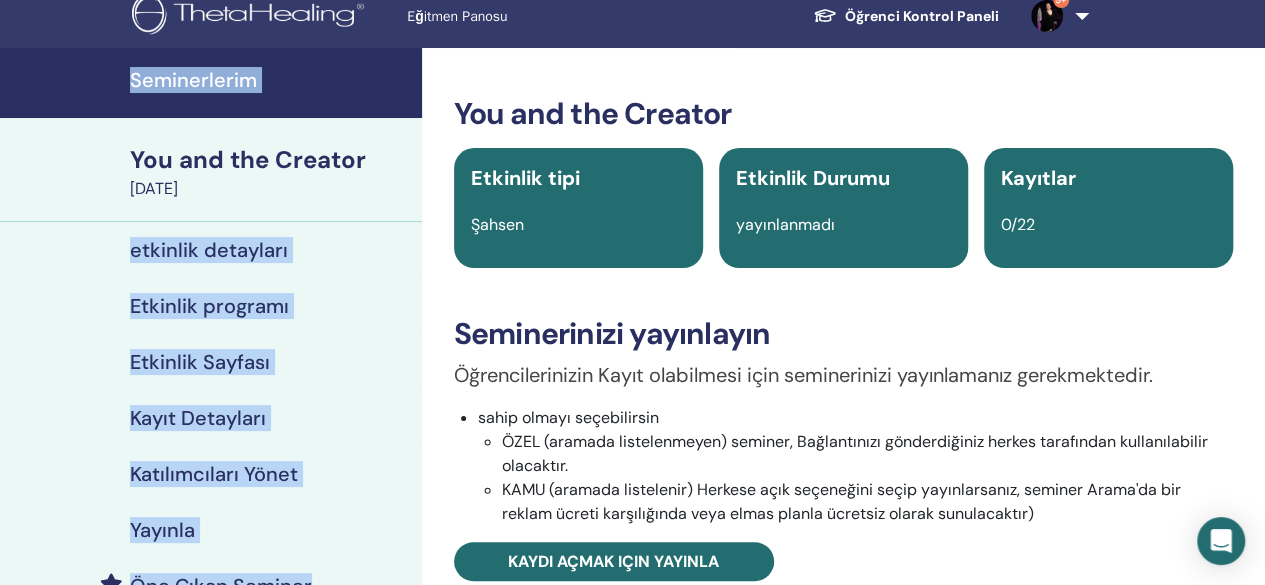 click on "You and the Creator" at bounding box center [270, 160] 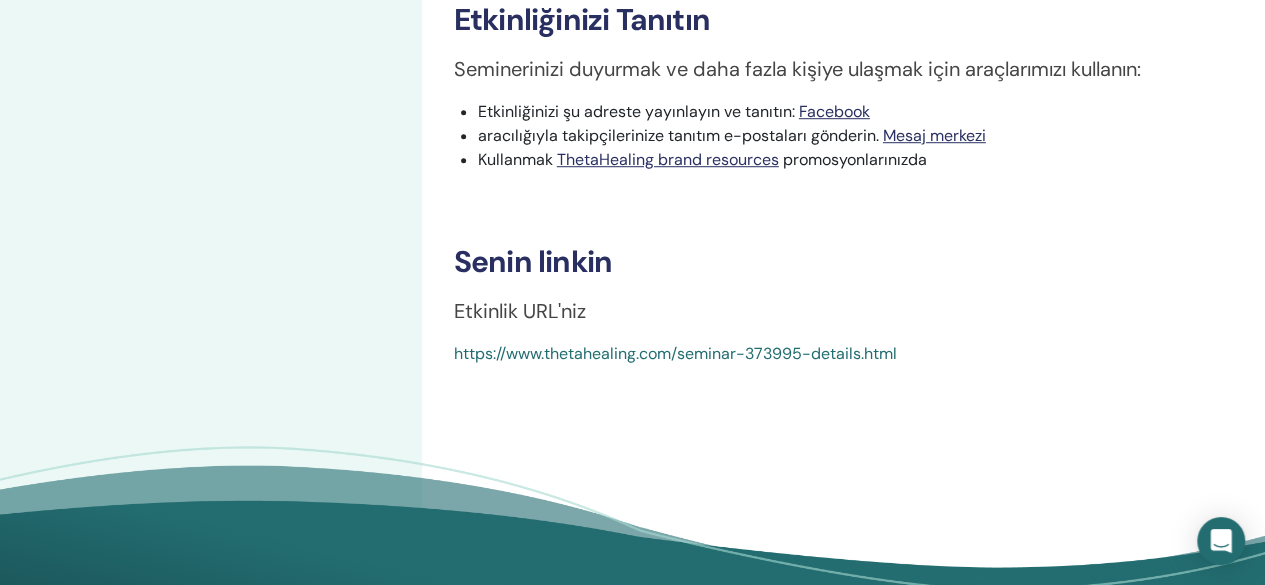 scroll, scrollTop: 666, scrollLeft: 0, axis: vertical 